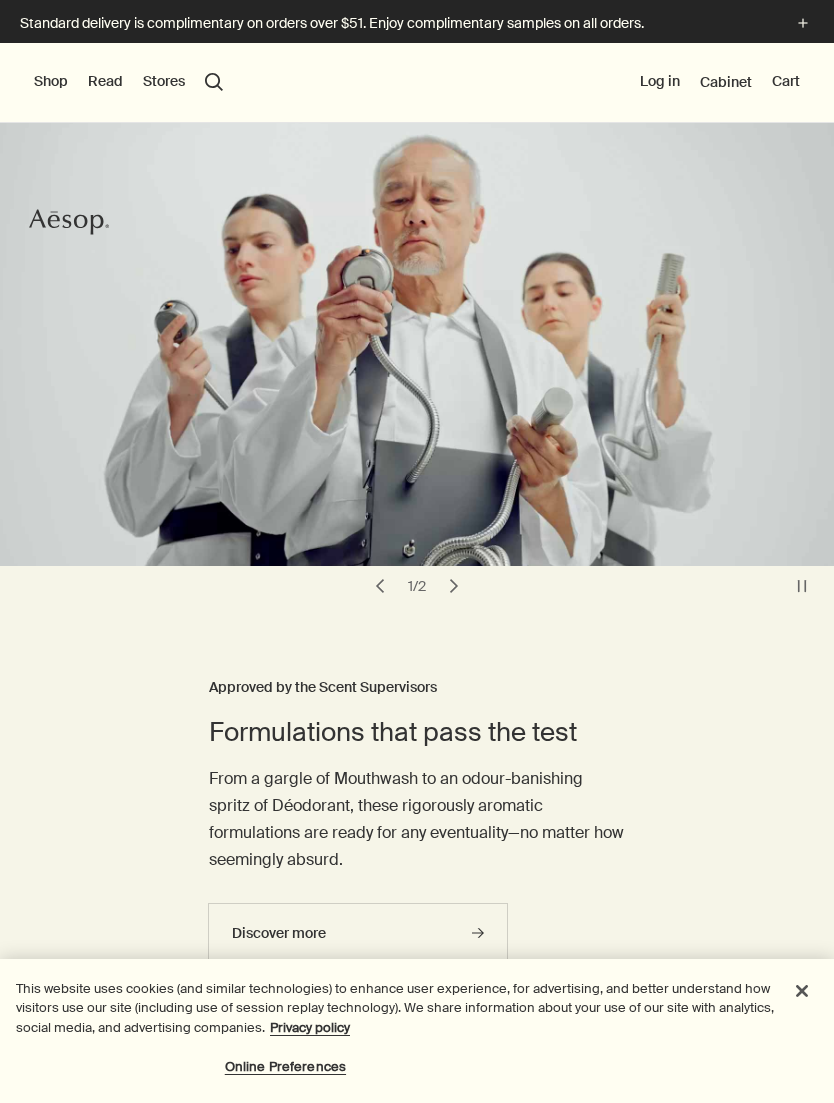 scroll, scrollTop: 0, scrollLeft: 0, axis: both 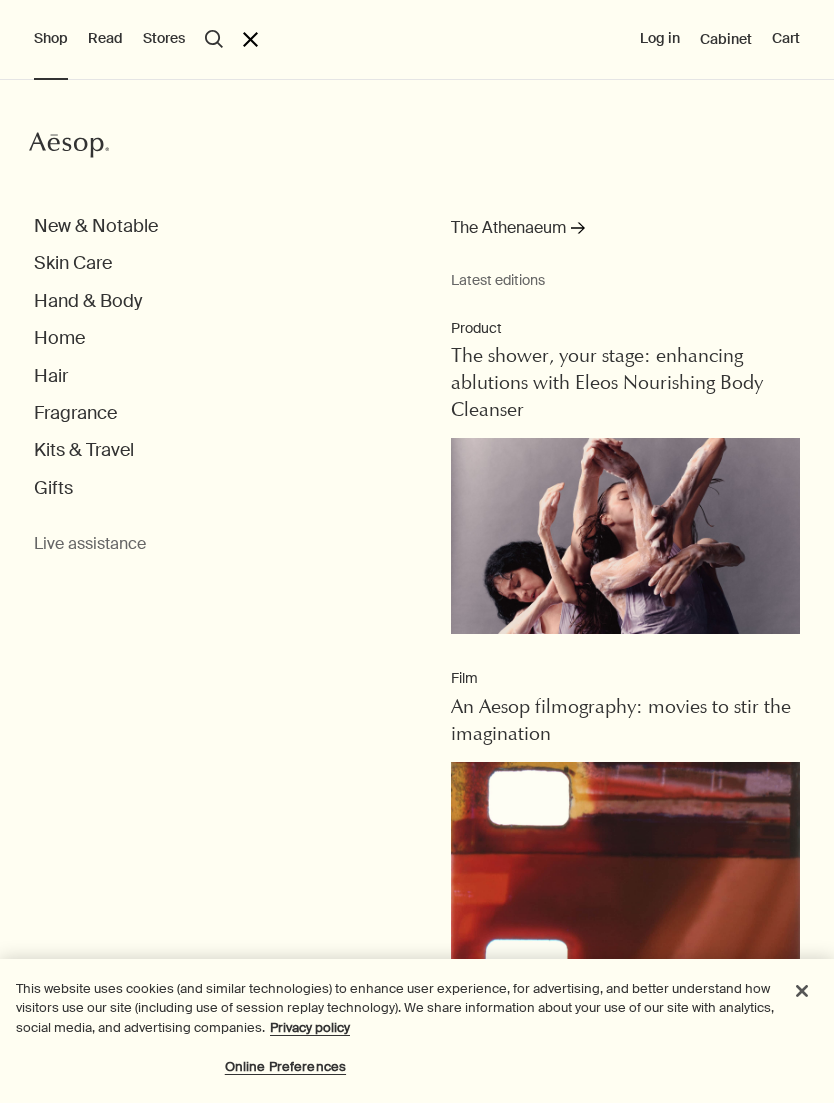 click on "Hand & Body" at bounding box center [88, 301] 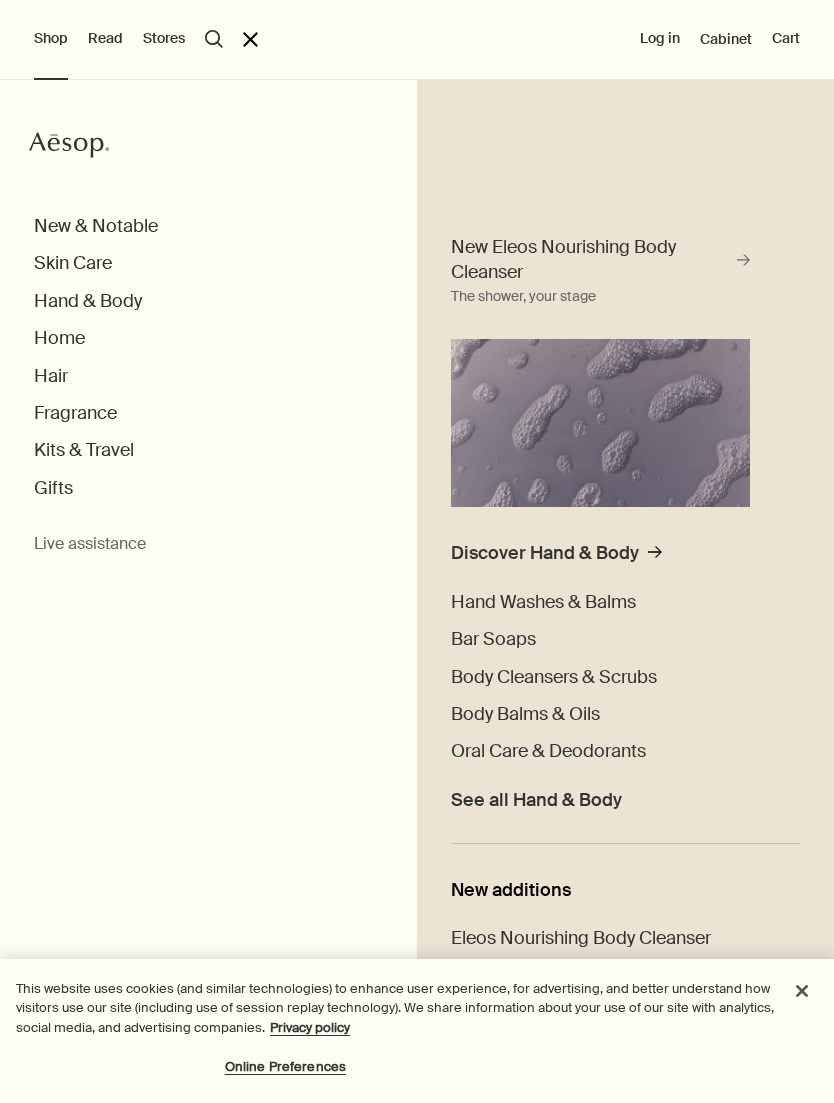 click on "Body Balms & Oils" at bounding box center [525, 714] 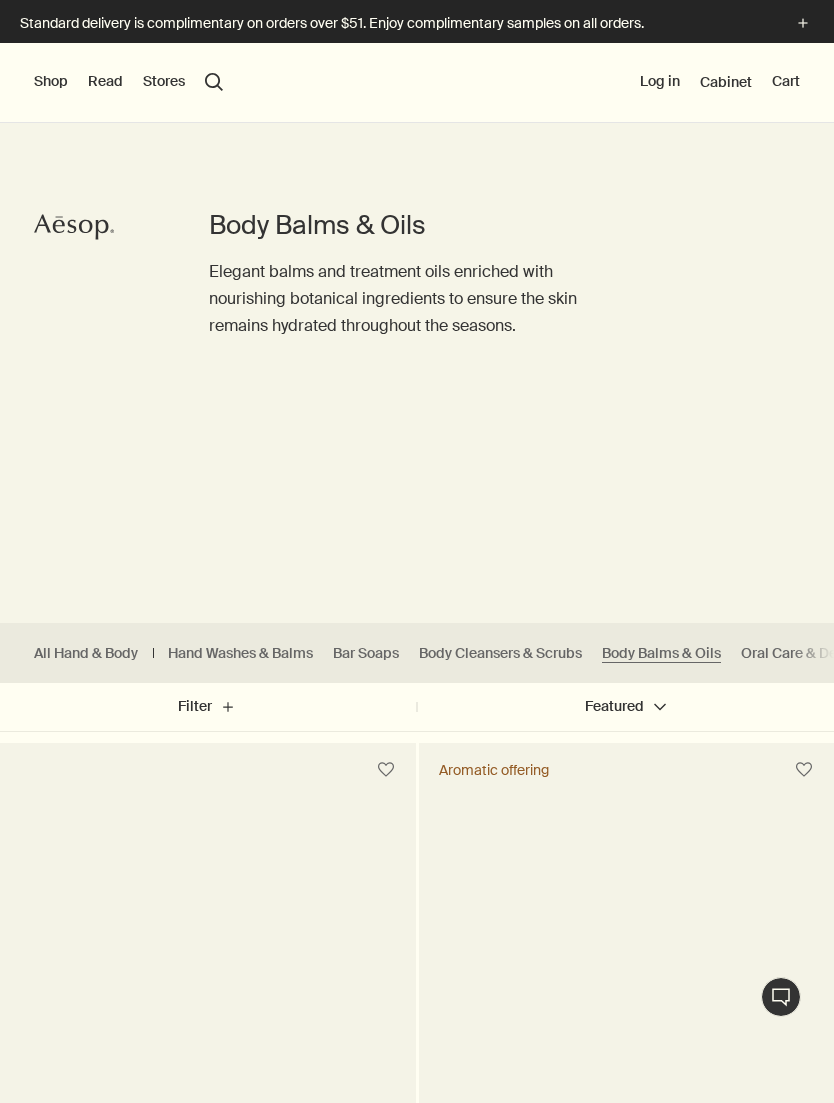 scroll, scrollTop: 0, scrollLeft: 0, axis: both 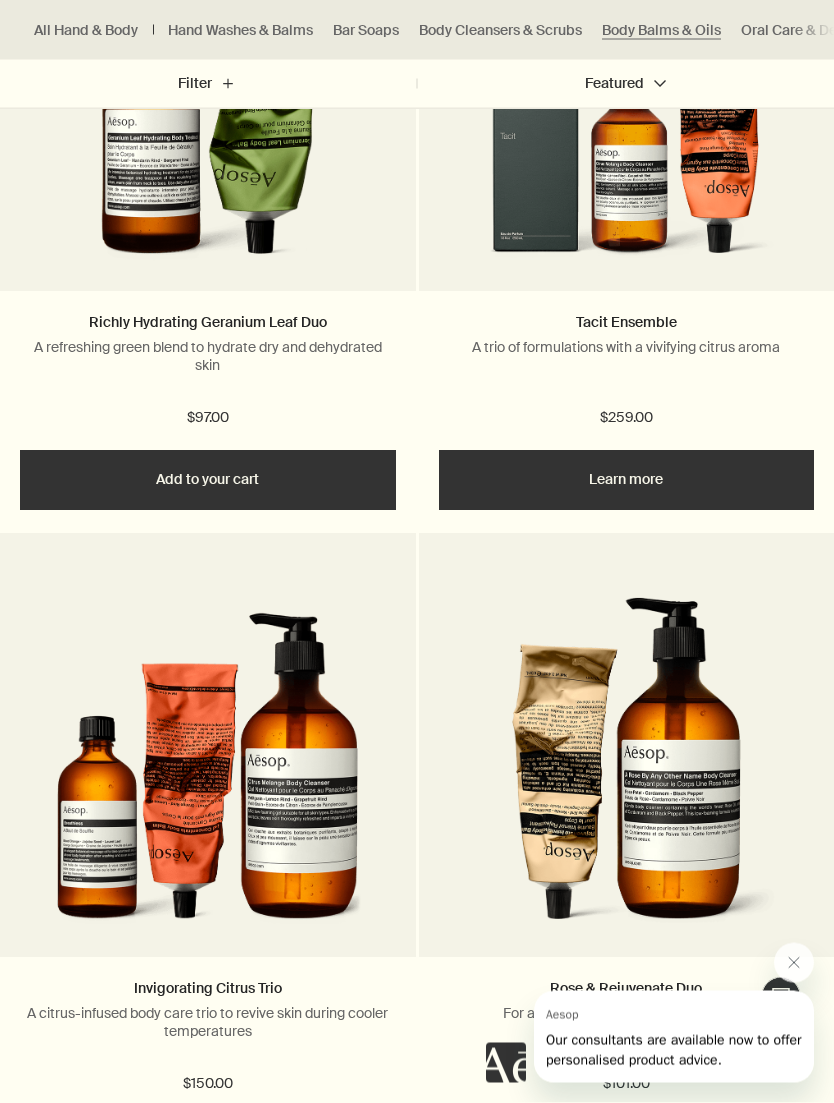 click on "Richly Hydrating Geranium Leaf Duo A refreshing green blend to hydrate dry and dehydrated skin $97.00" at bounding box center (208, 371) 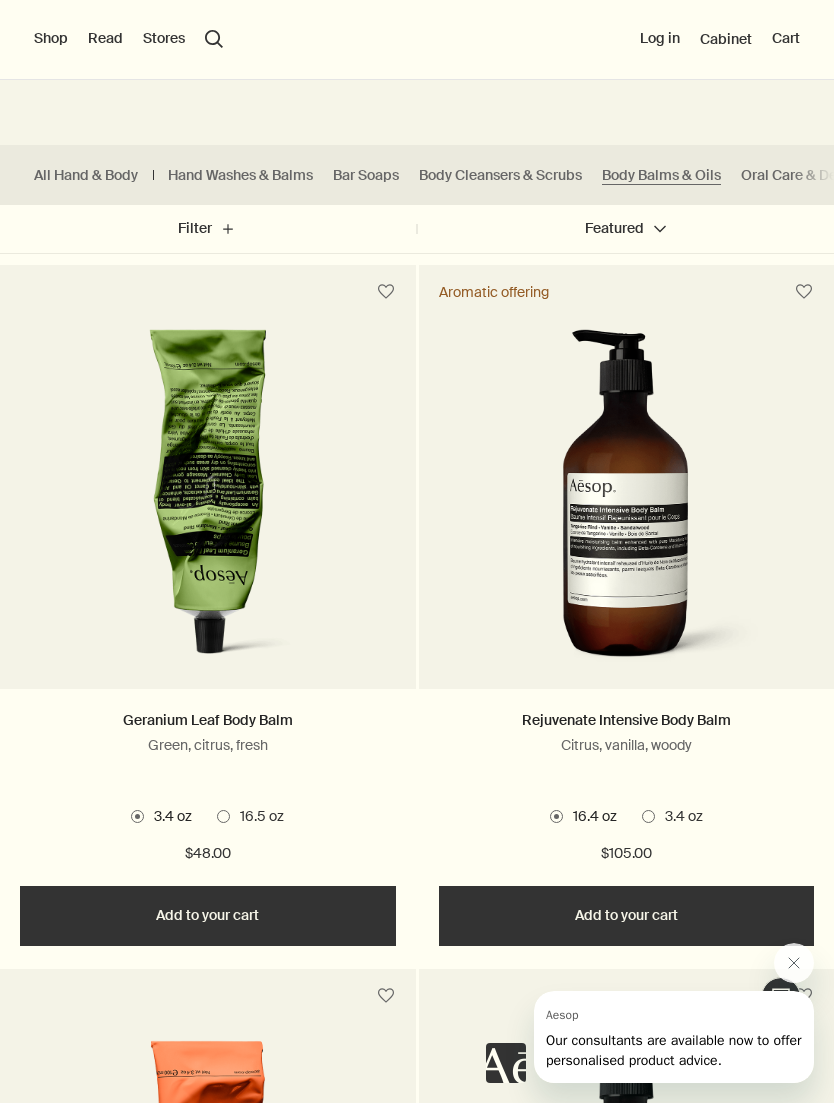 scroll, scrollTop: 476, scrollLeft: 0, axis: vertical 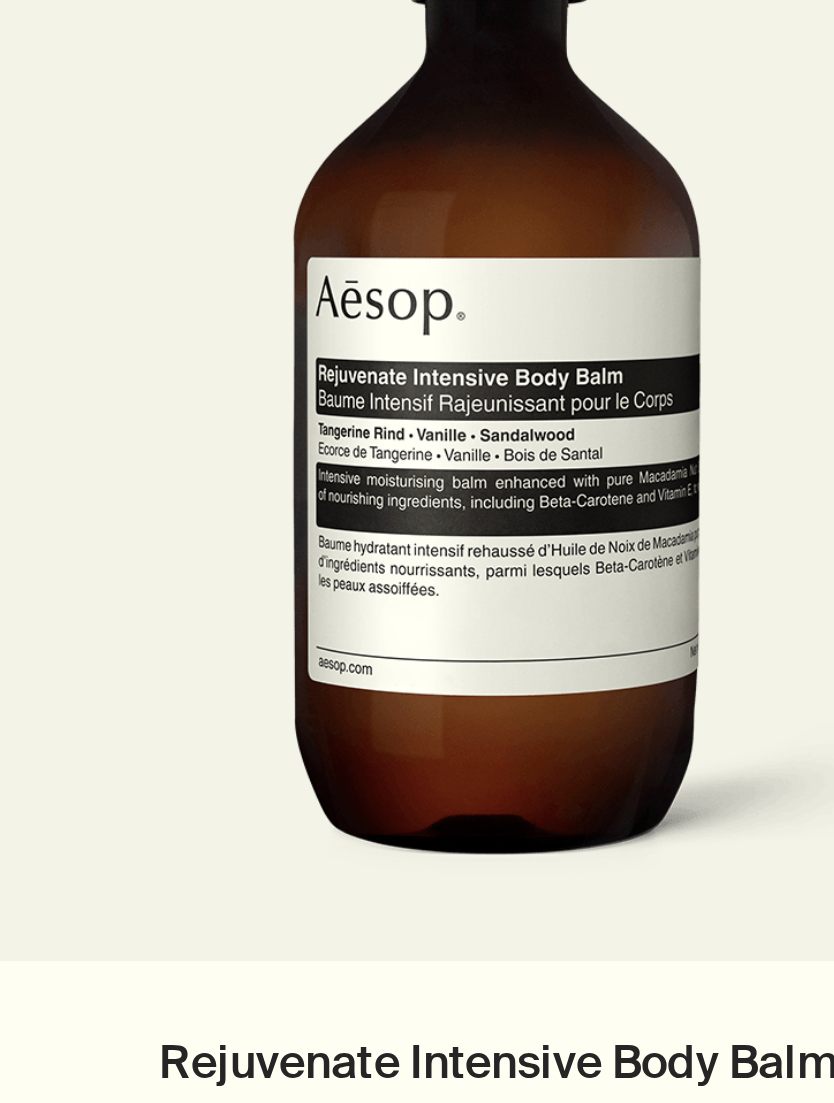 click at bounding box center [626, 506] 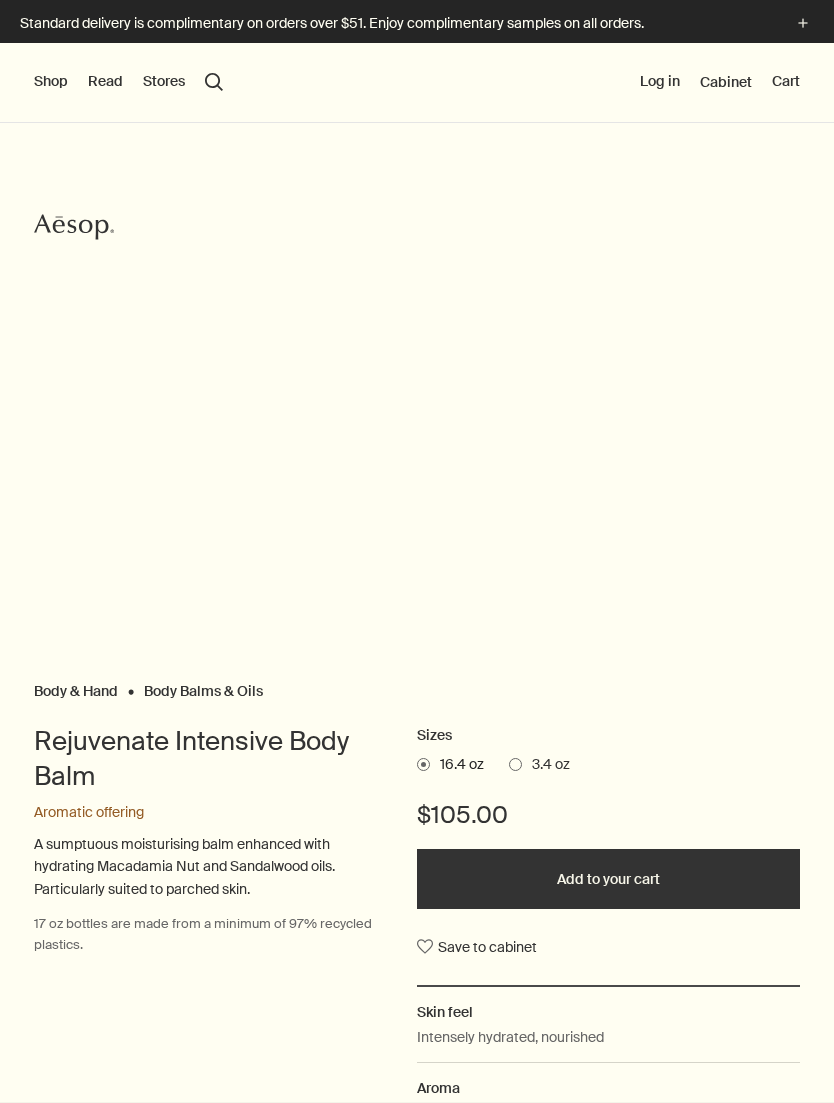 scroll, scrollTop: 0, scrollLeft: 0, axis: both 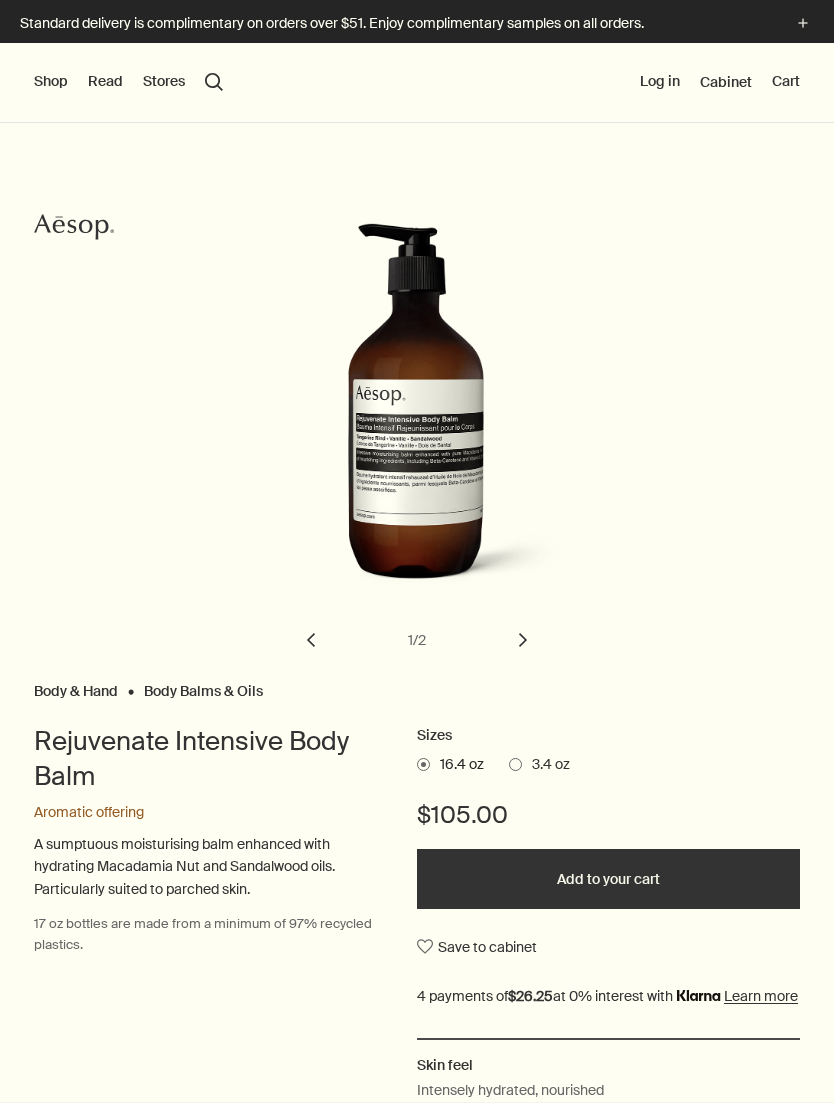 click on "search Search" at bounding box center (214, 82) 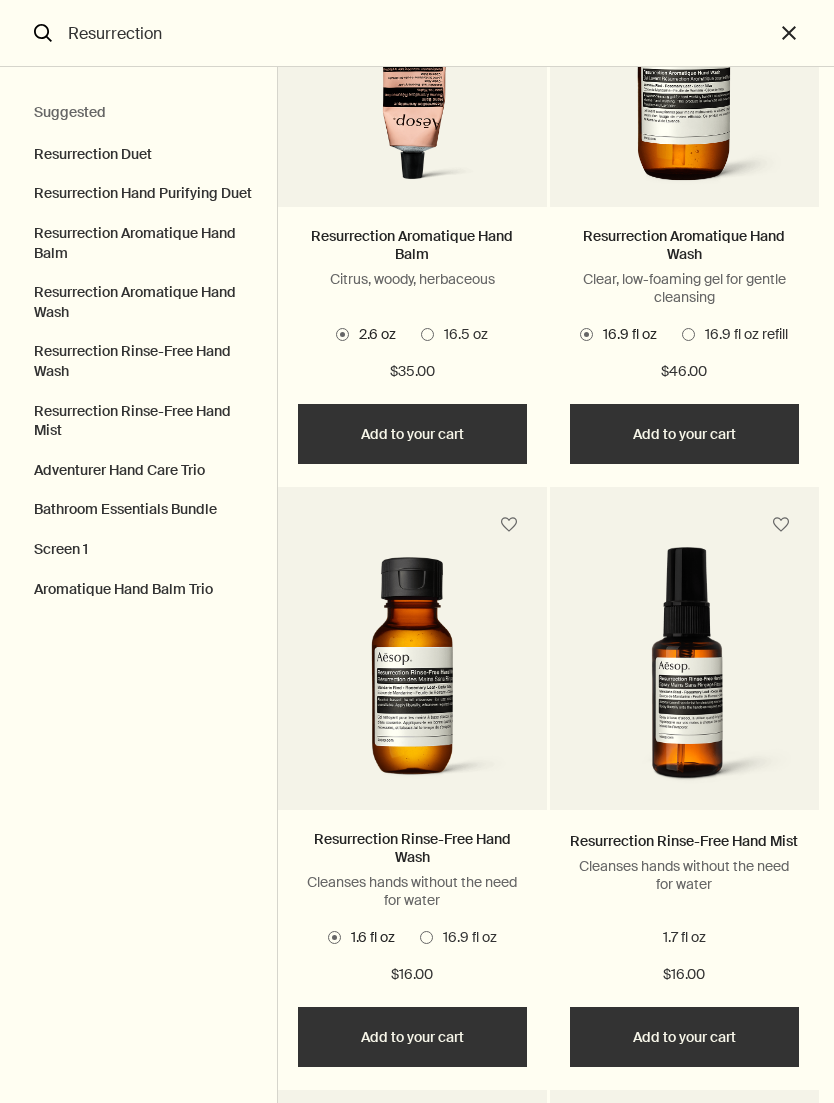 scroll, scrollTop: 827, scrollLeft: 0, axis: vertical 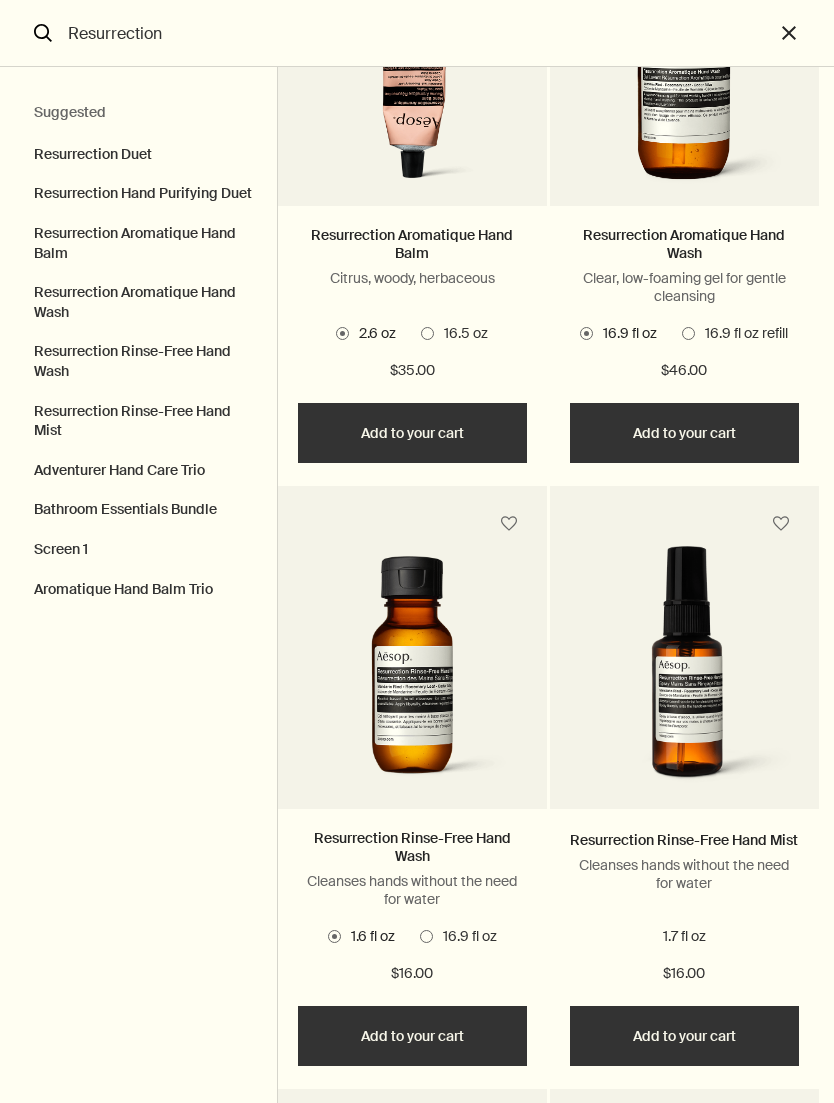 click on "Resurrection" at bounding box center (417, 33) 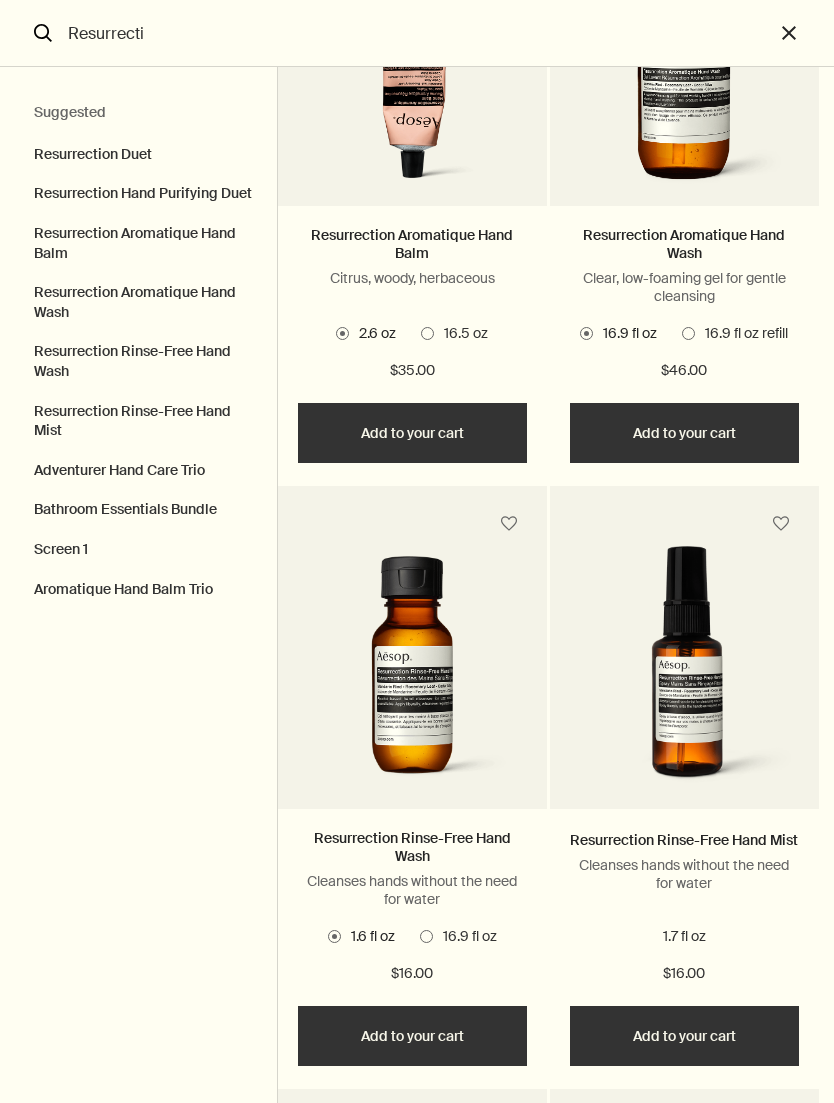 scroll, scrollTop: 0, scrollLeft: 0, axis: both 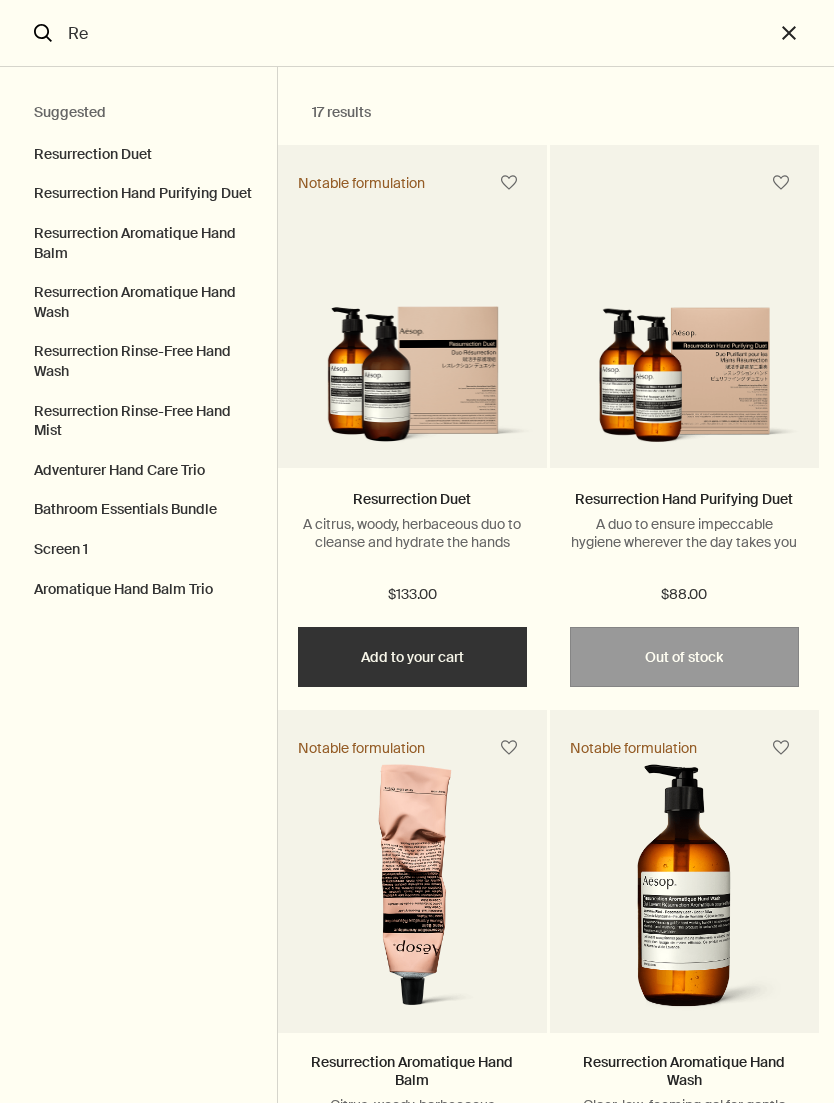 type on "R" 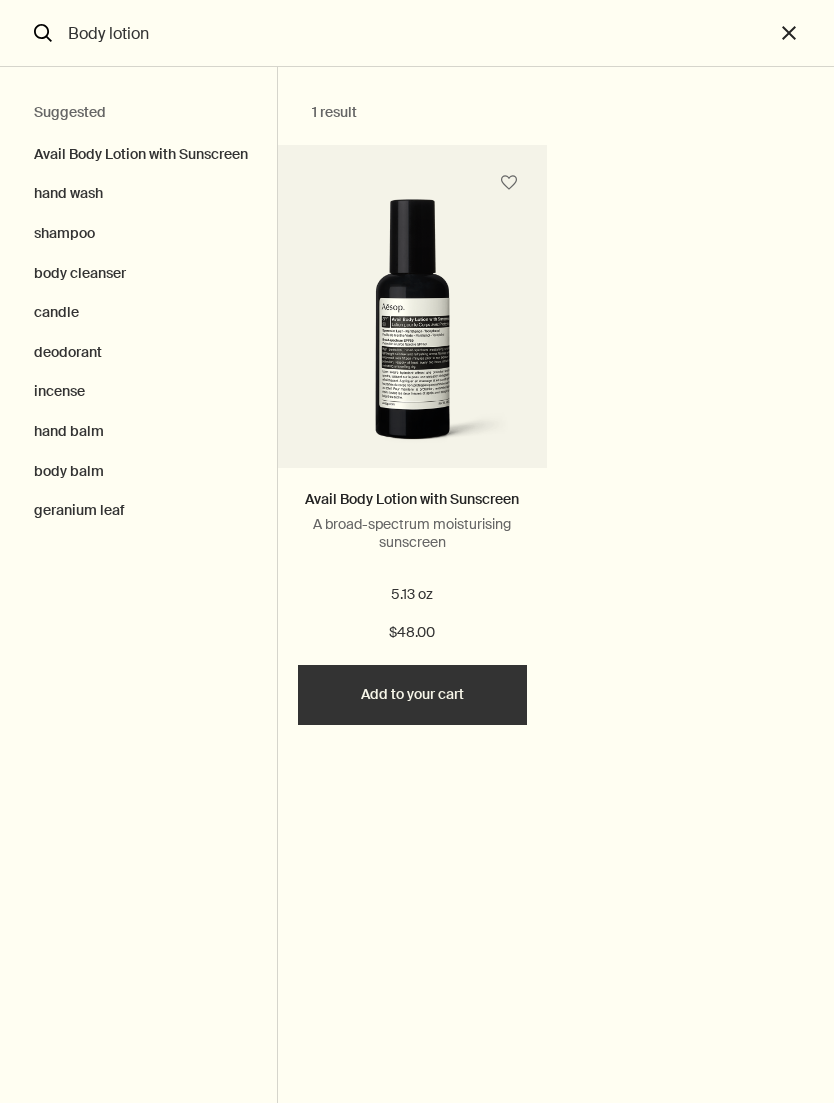 click on "body balm" at bounding box center (138, 472) 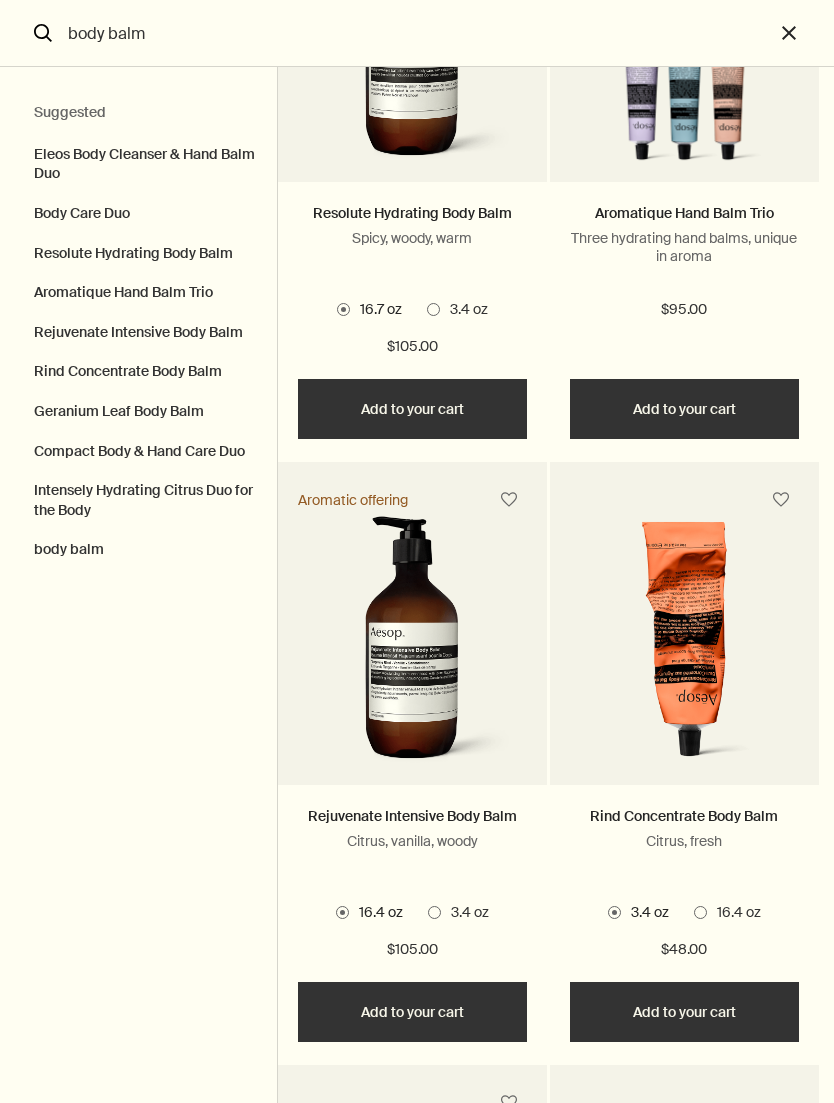 scroll, scrollTop: 940, scrollLeft: 0, axis: vertical 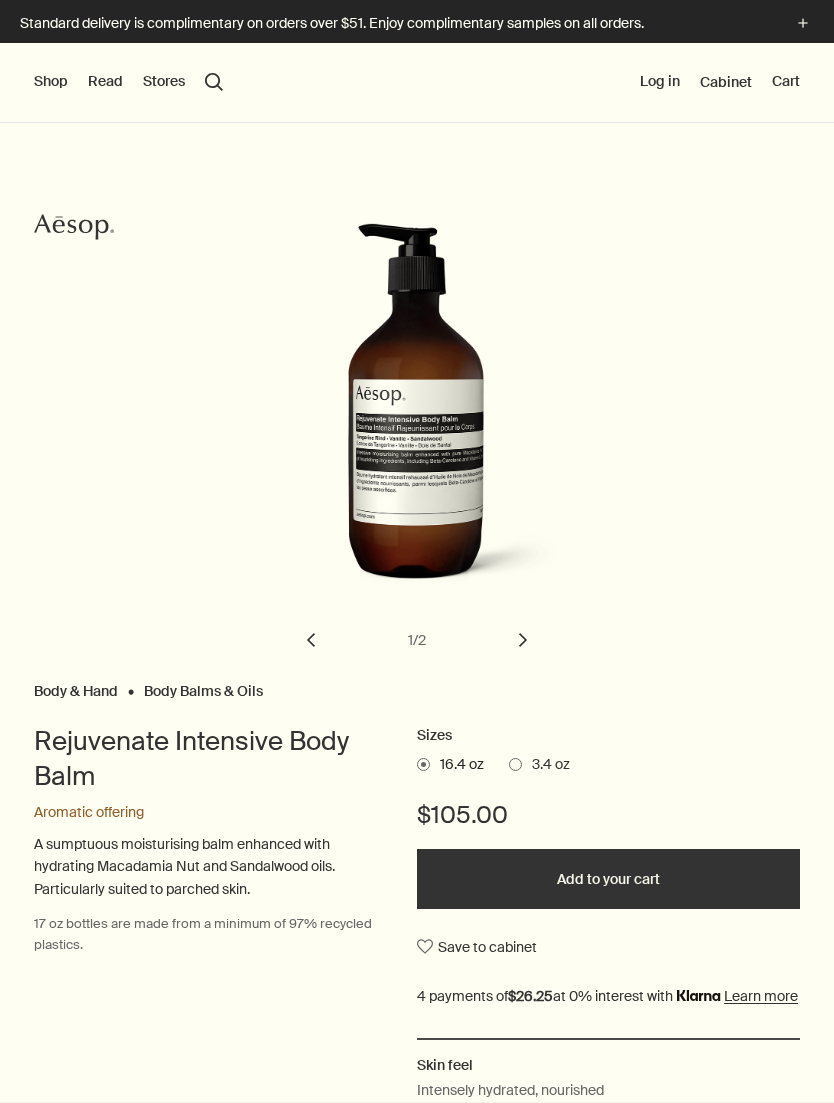 click on "Add to your cart" at bounding box center [608, 879] 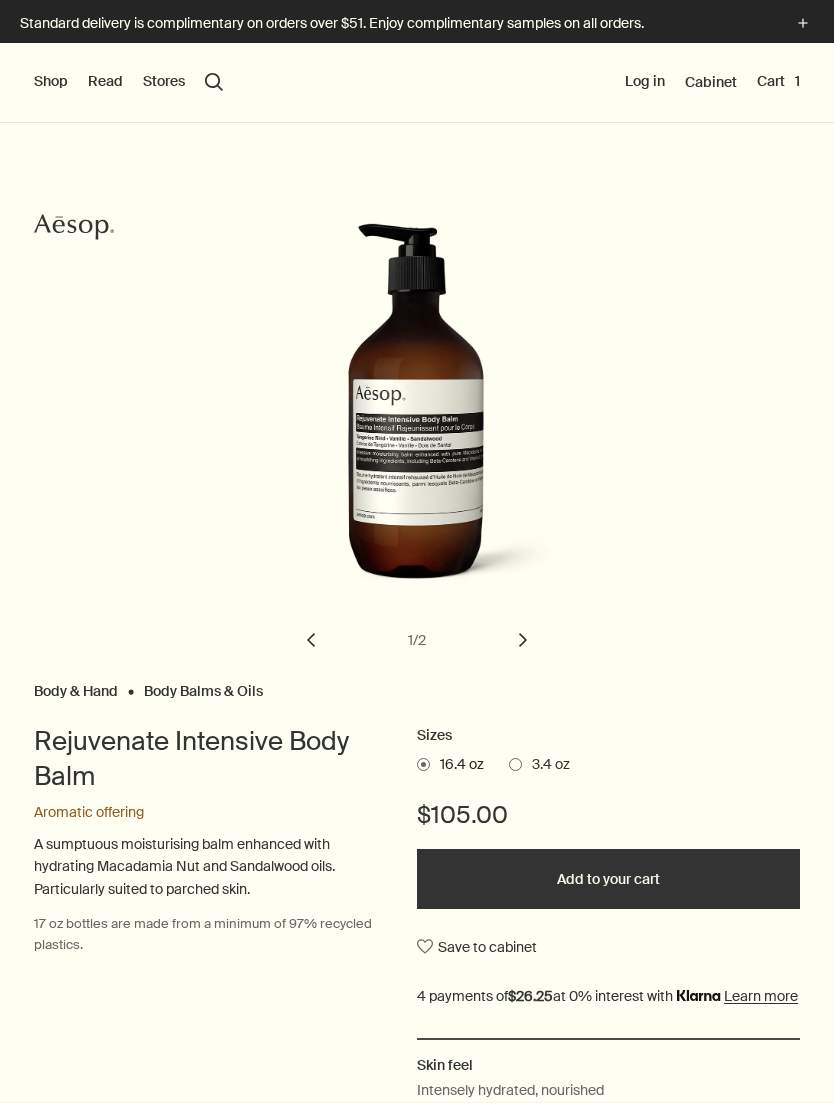 click on "Cart 1" at bounding box center [778, 82] 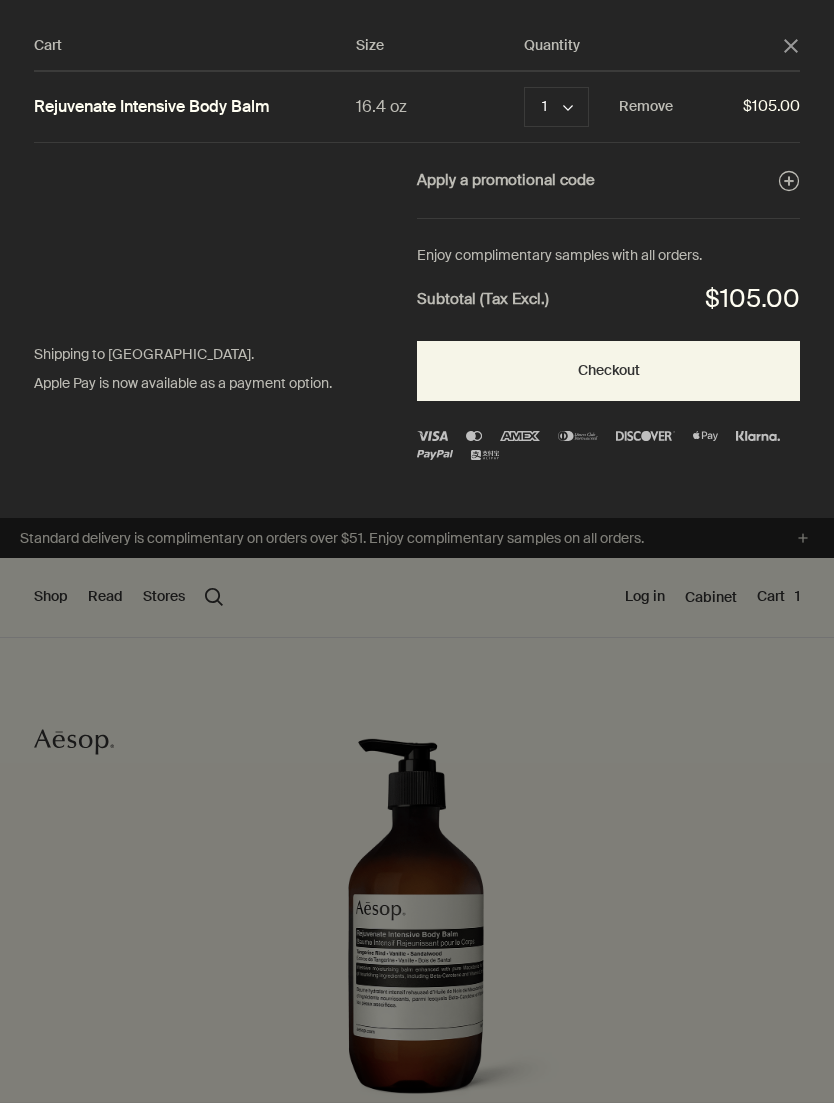 click on "Enjoy complimentary samples with all orders." at bounding box center (608, 256) 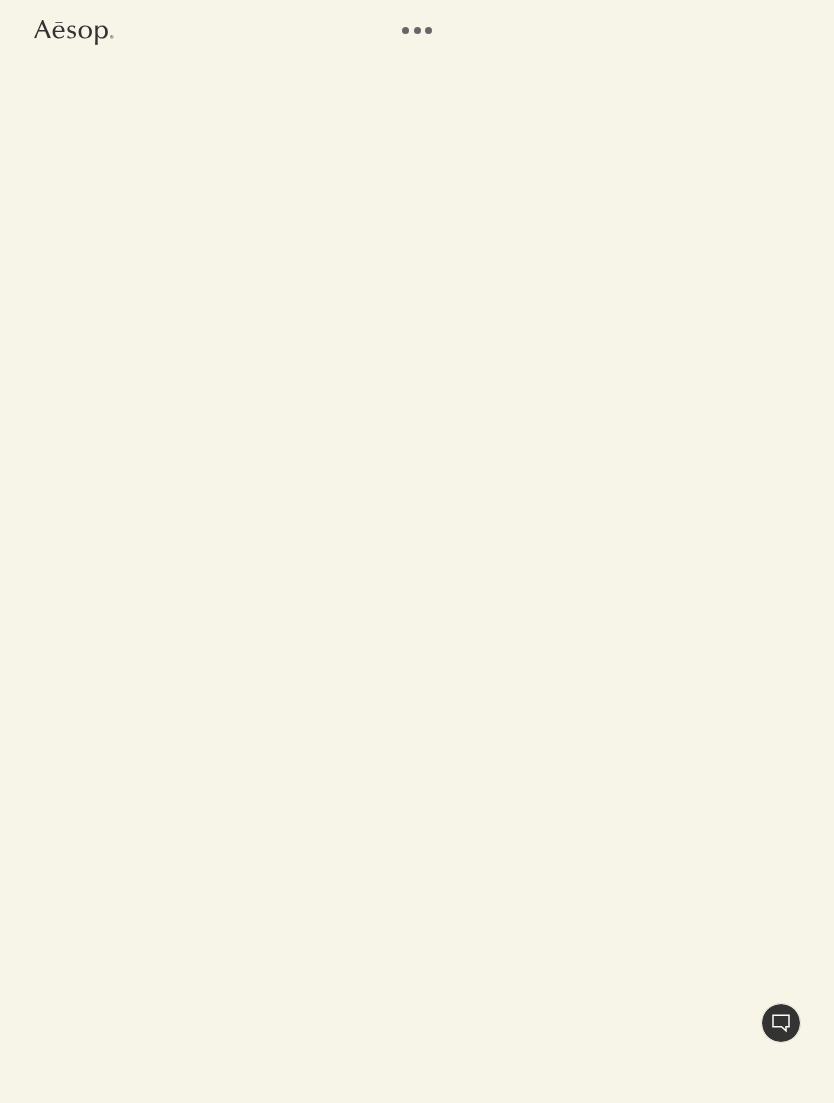 scroll, scrollTop: 0, scrollLeft: 0, axis: both 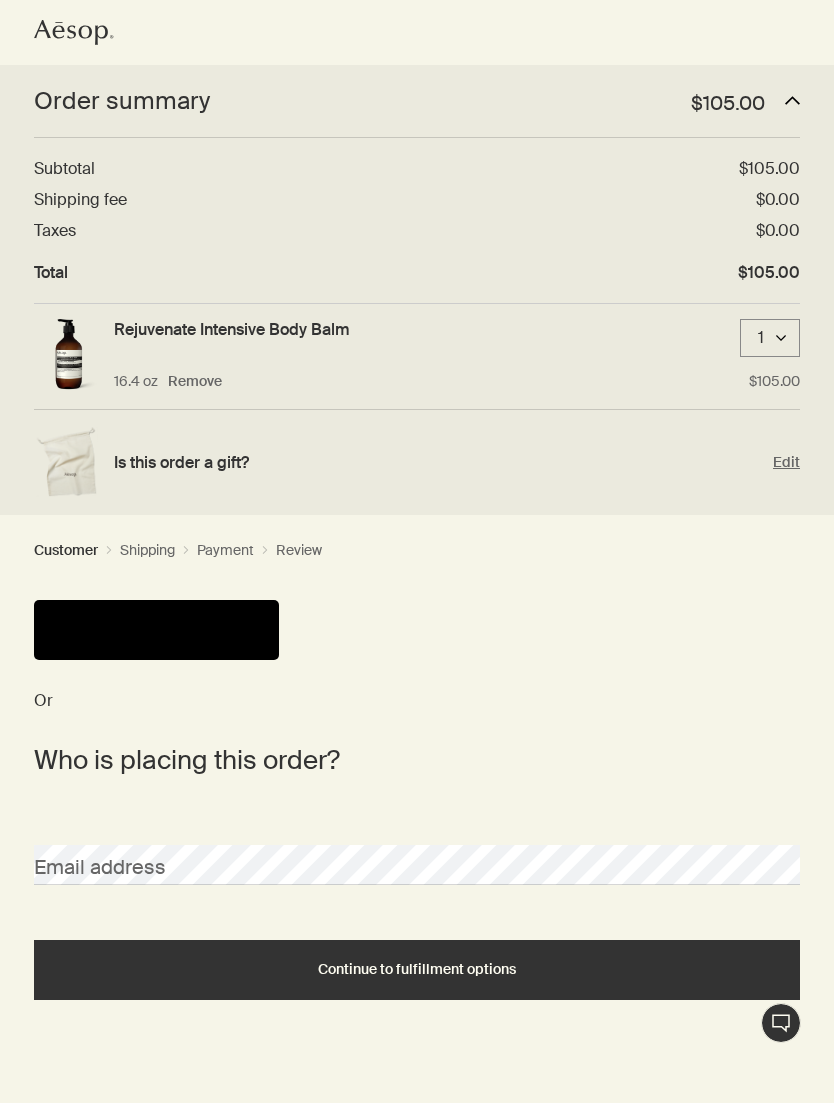 click at bounding box center (69, 462) 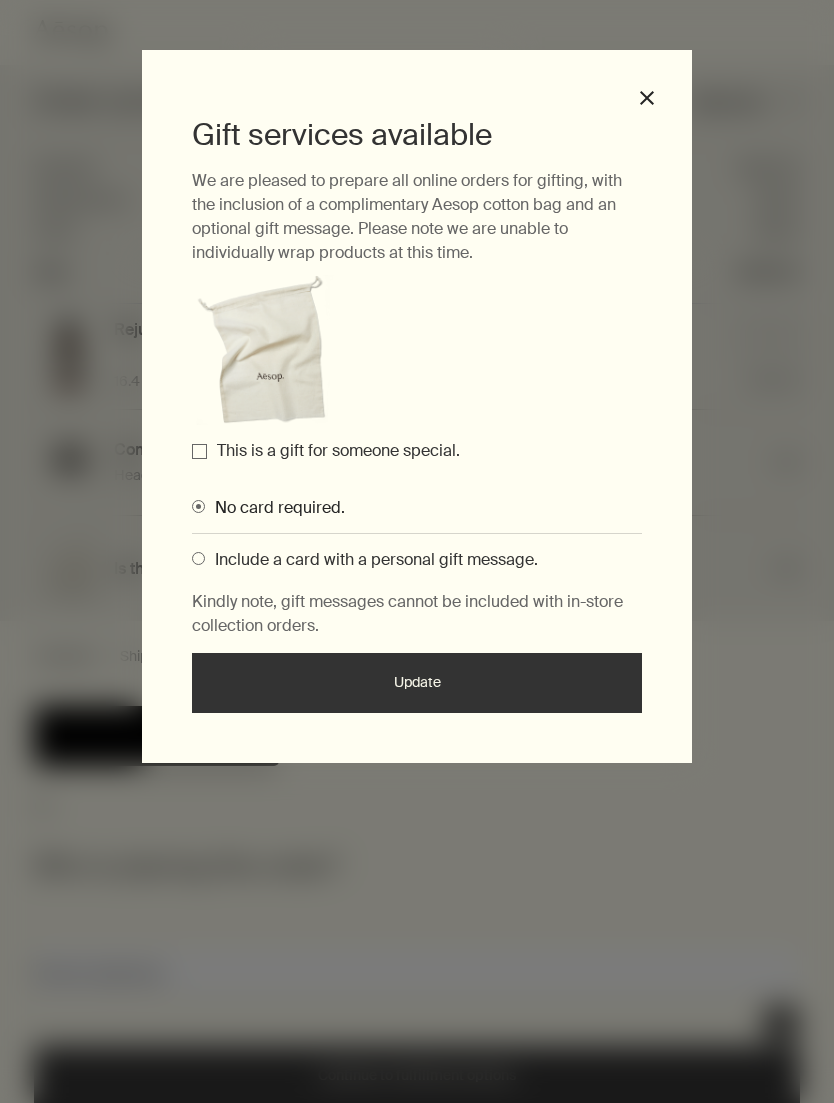 click on "Gift services available We are pleased to prepare all online orders for gifting, with the inclusion of a complimentary Aesop cotton bag and an optional gift message. Please note we are unable to individually wrap products at this time. This is a gift for someone special.  No card required. Include a card with a personal gift message. Kindly note, gift messages cannot be included with in-store collection orders. Update close" at bounding box center [417, 406] 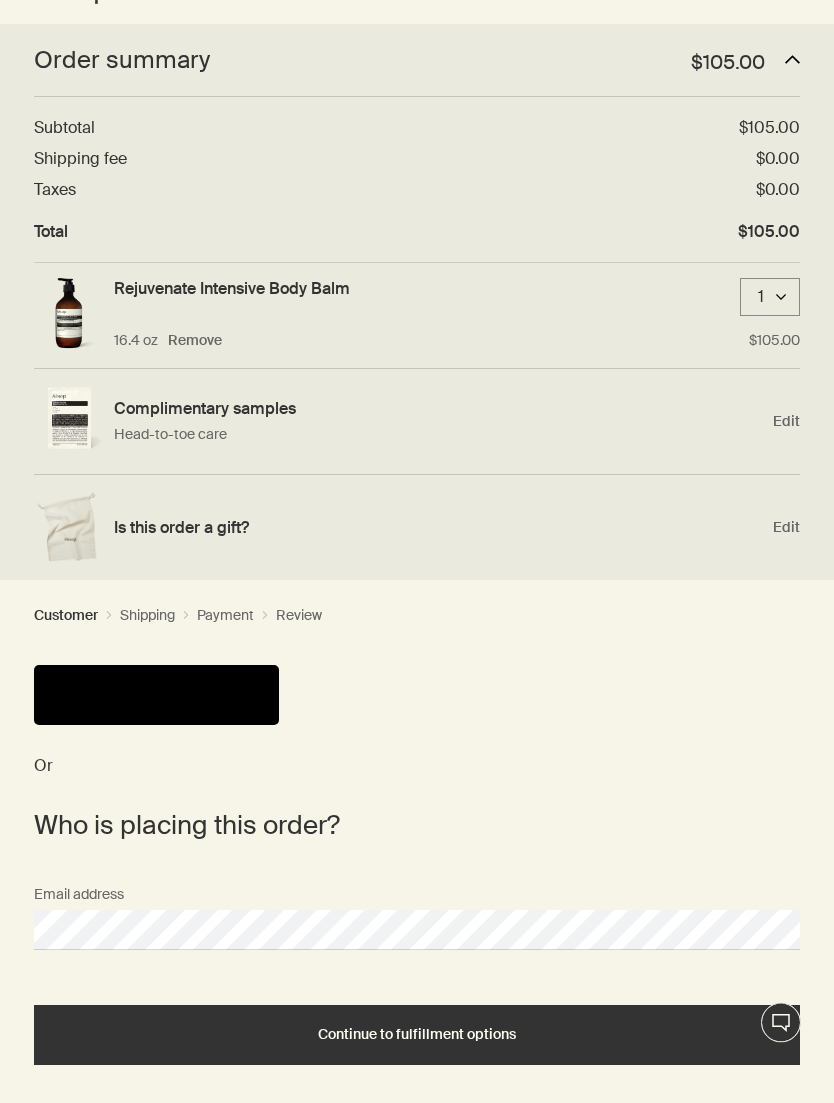 scroll, scrollTop: 215, scrollLeft: 0, axis: vertical 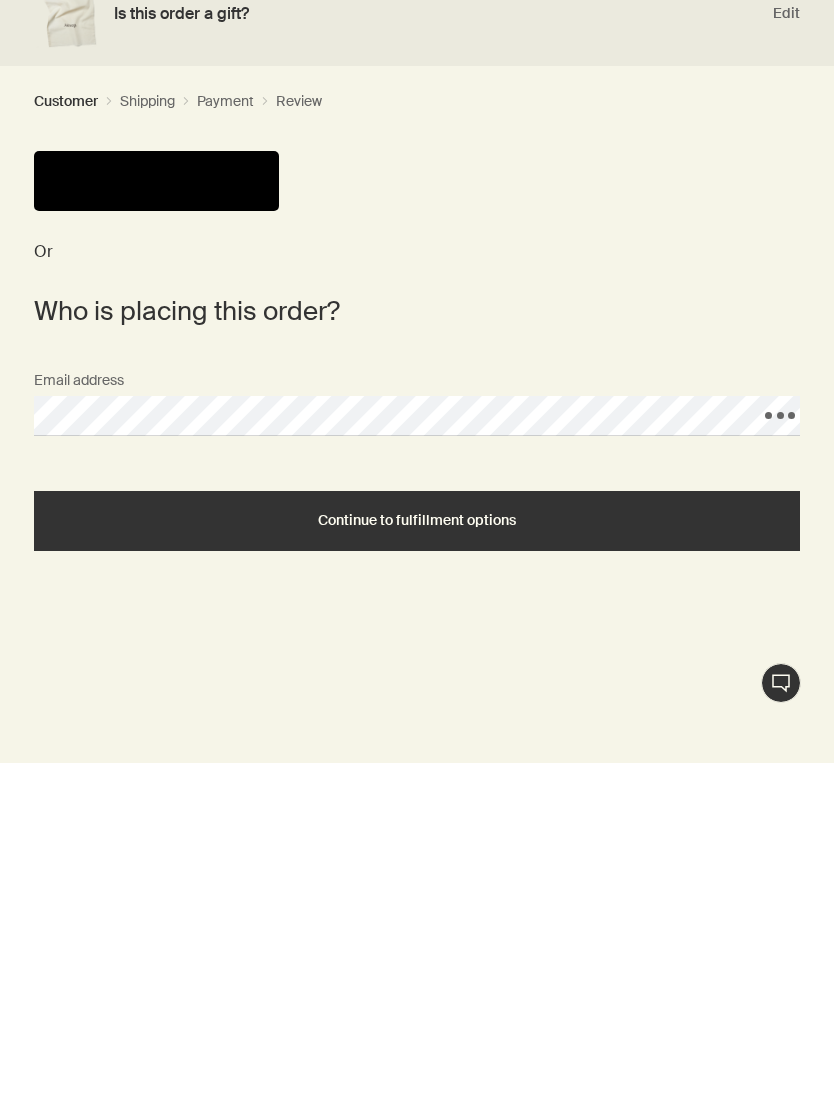 click on "Continue to fulfillment options" at bounding box center (417, 860) 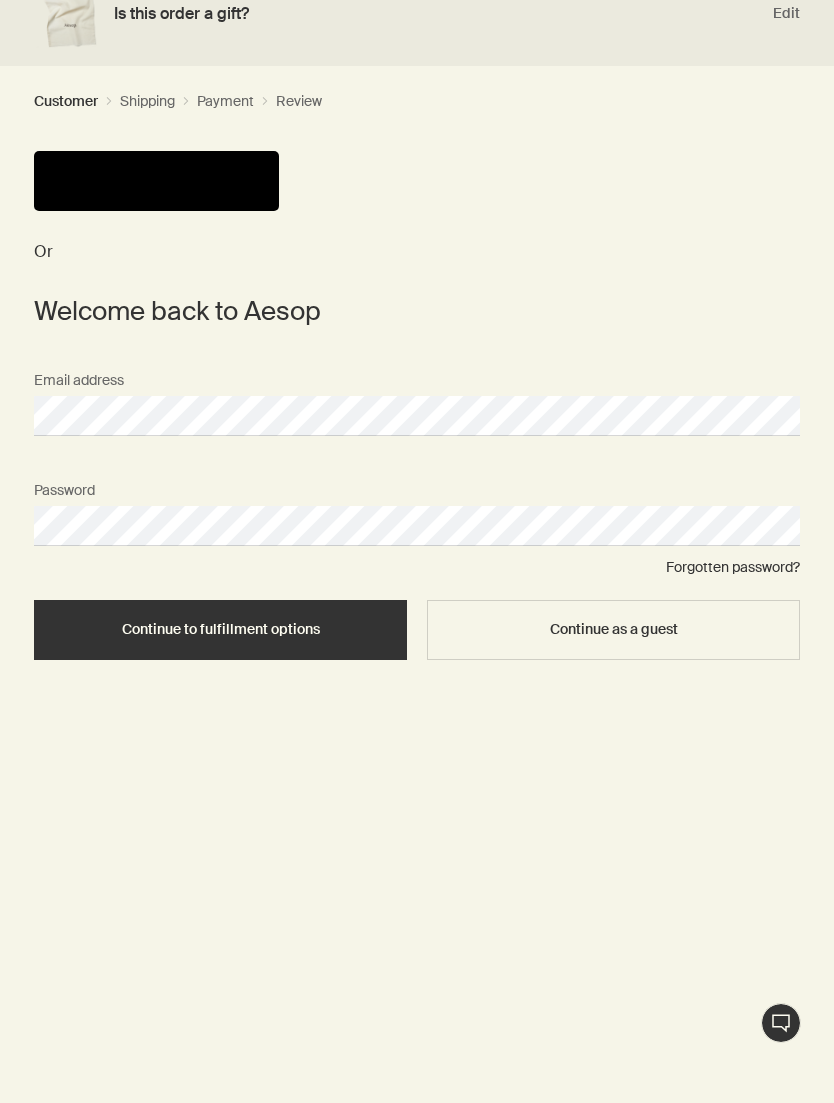 click on "Continue to fulfillment options" at bounding box center (221, 629) 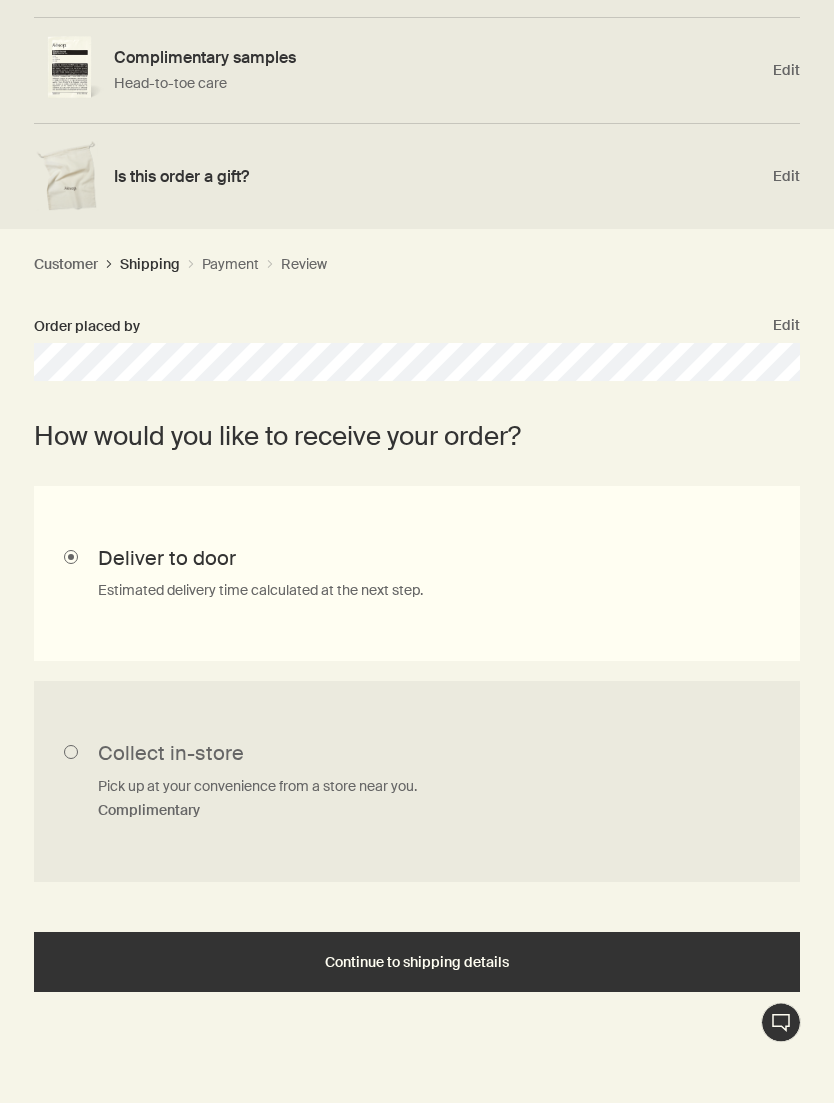scroll, scrollTop: 393, scrollLeft: 0, axis: vertical 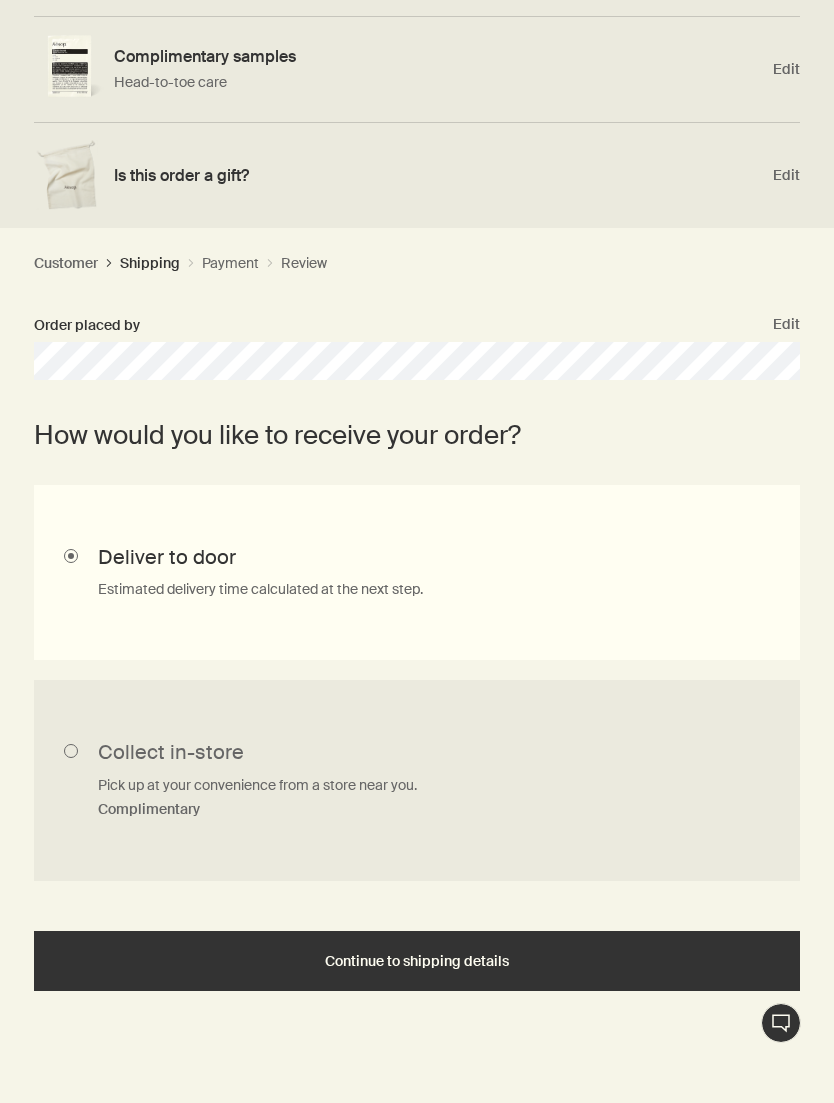 click on "Continue to shipping details" at bounding box center [417, 961] 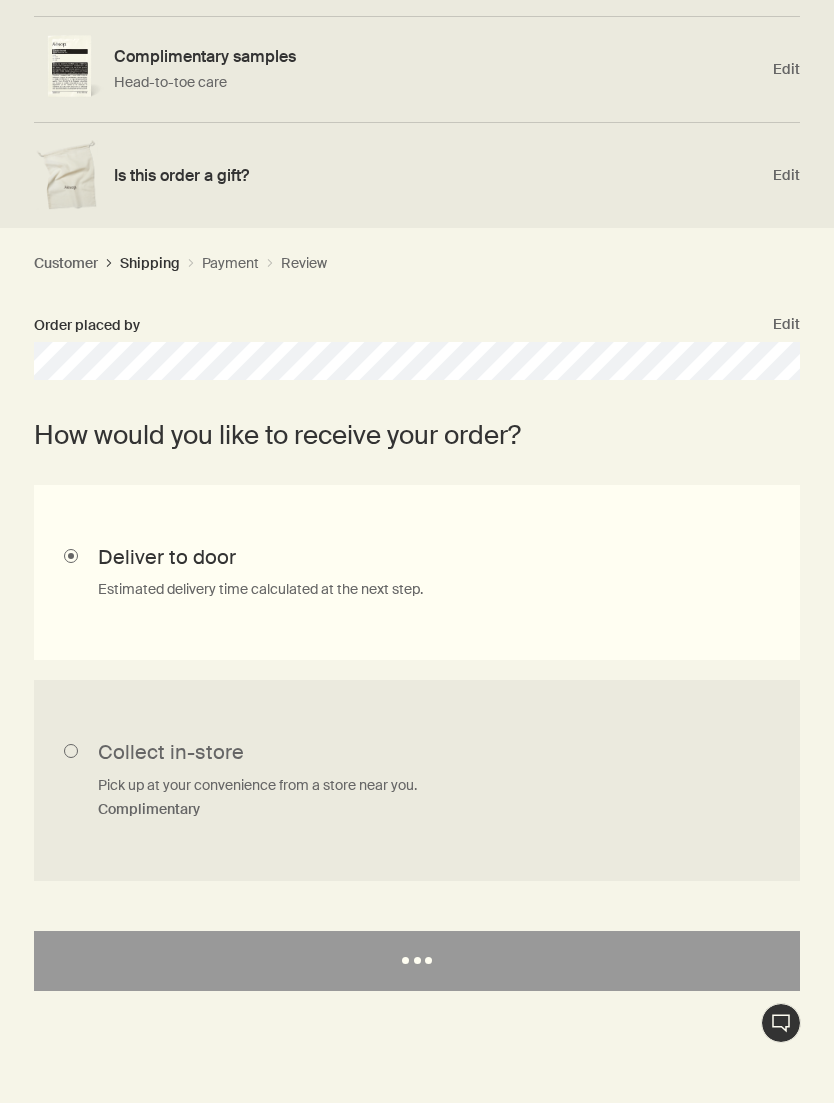 select on "US" 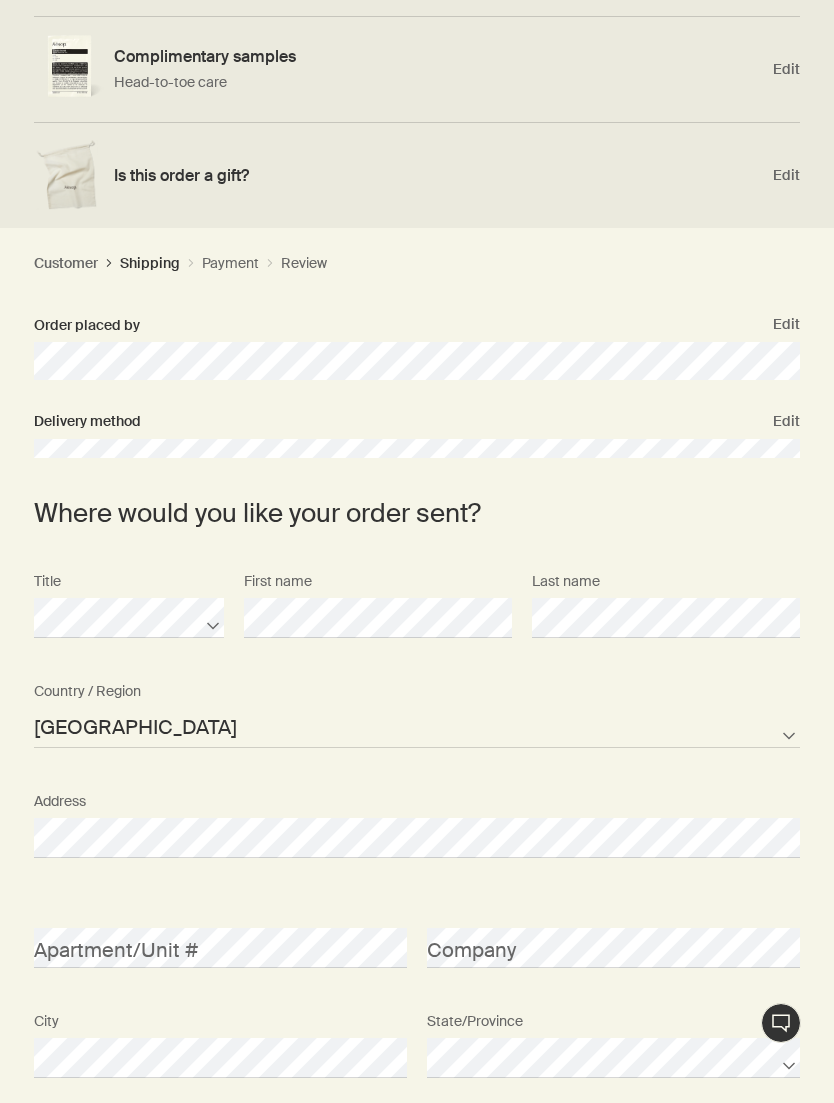 scroll, scrollTop: 0, scrollLeft: 0, axis: both 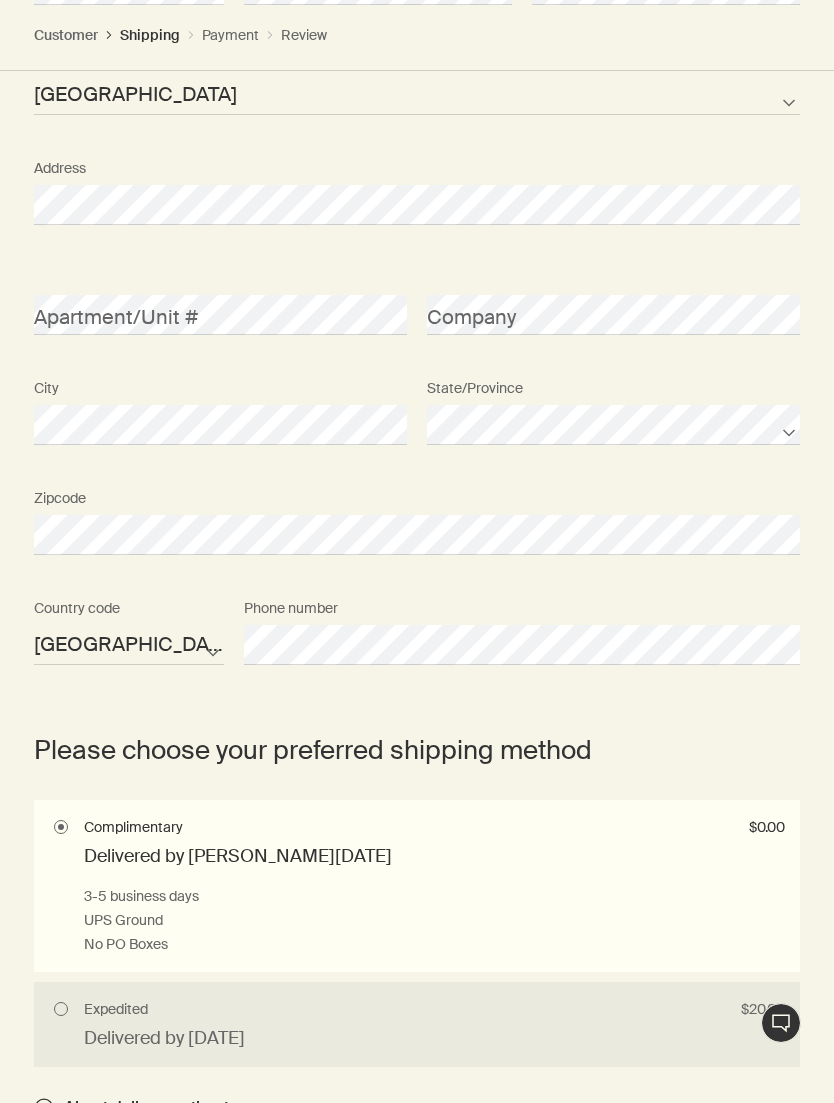 click on "Expedited $20.00 Delivered by Tue, Jul 15 1 business day if placed before 12PM PT UPS Next Day Air No PO Boxes" at bounding box center [417, 1025] 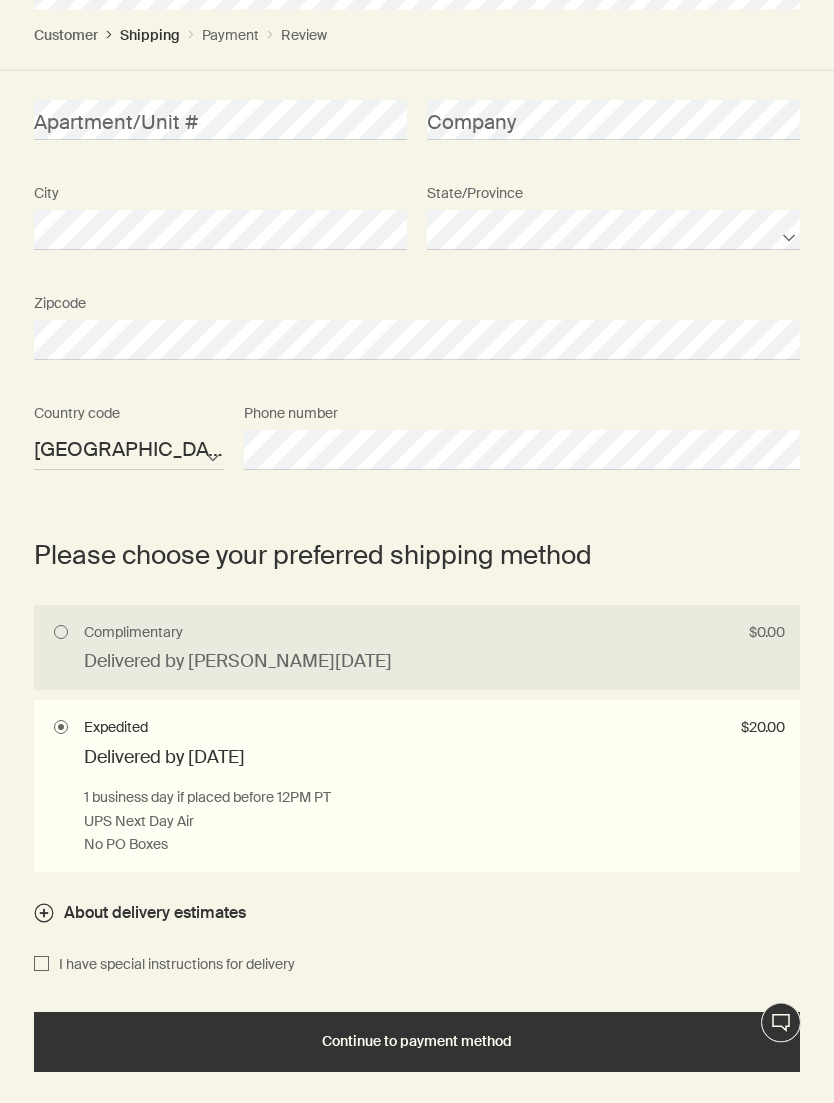 scroll, scrollTop: 1211, scrollLeft: 0, axis: vertical 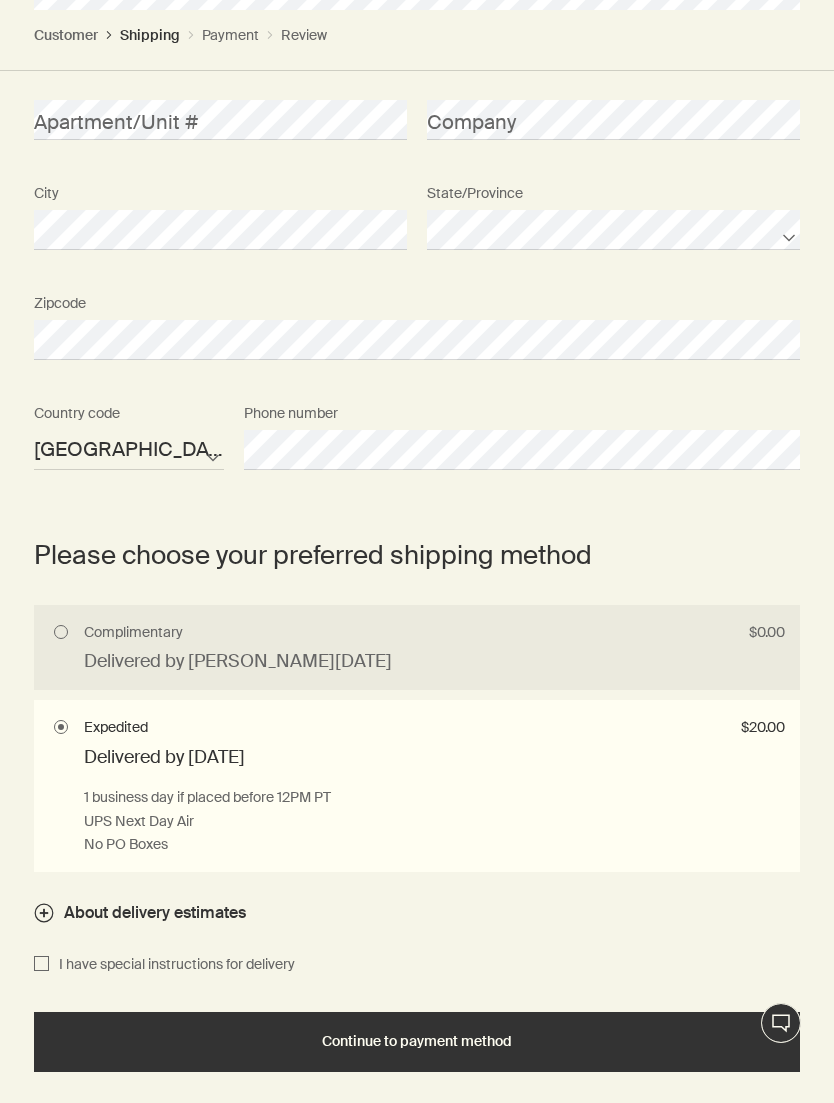 click on "Continue to payment method" at bounding box center (417, 1041) 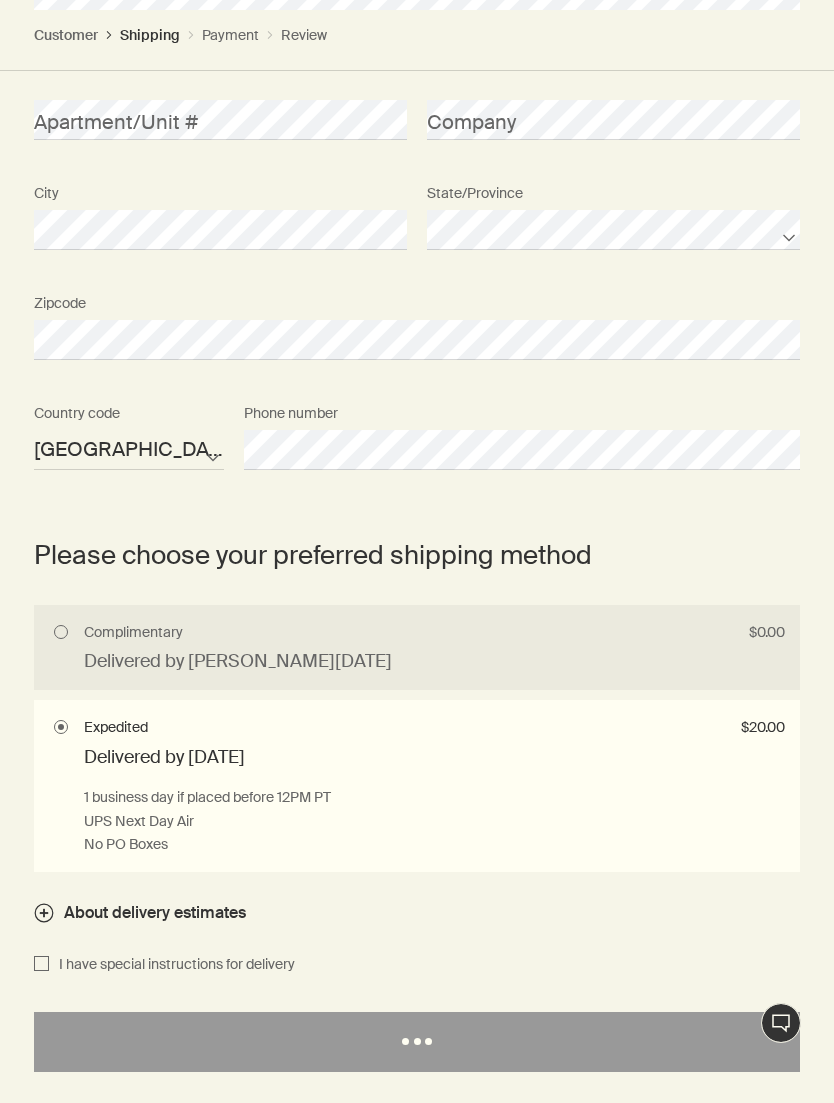 select on "US" 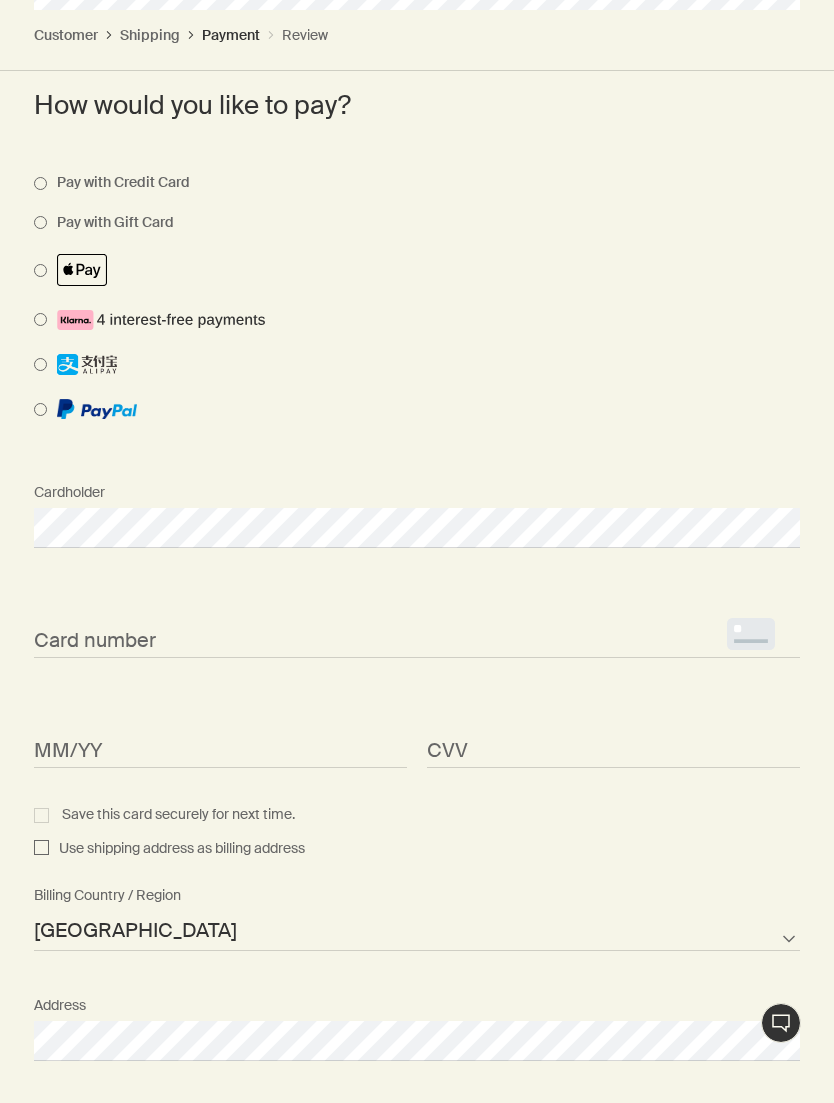 scroll, scrollTop: 949, scrollLeft: 0, axis: vertical 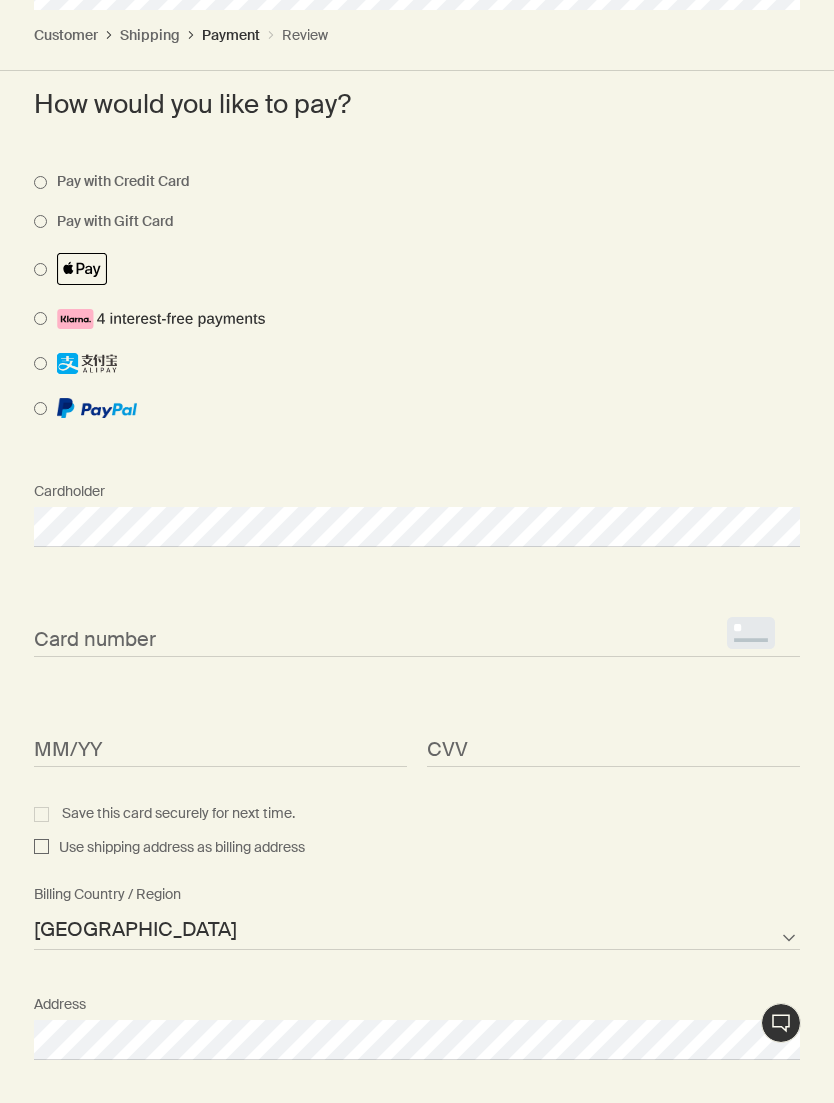 click at bounding box center (402, 408) 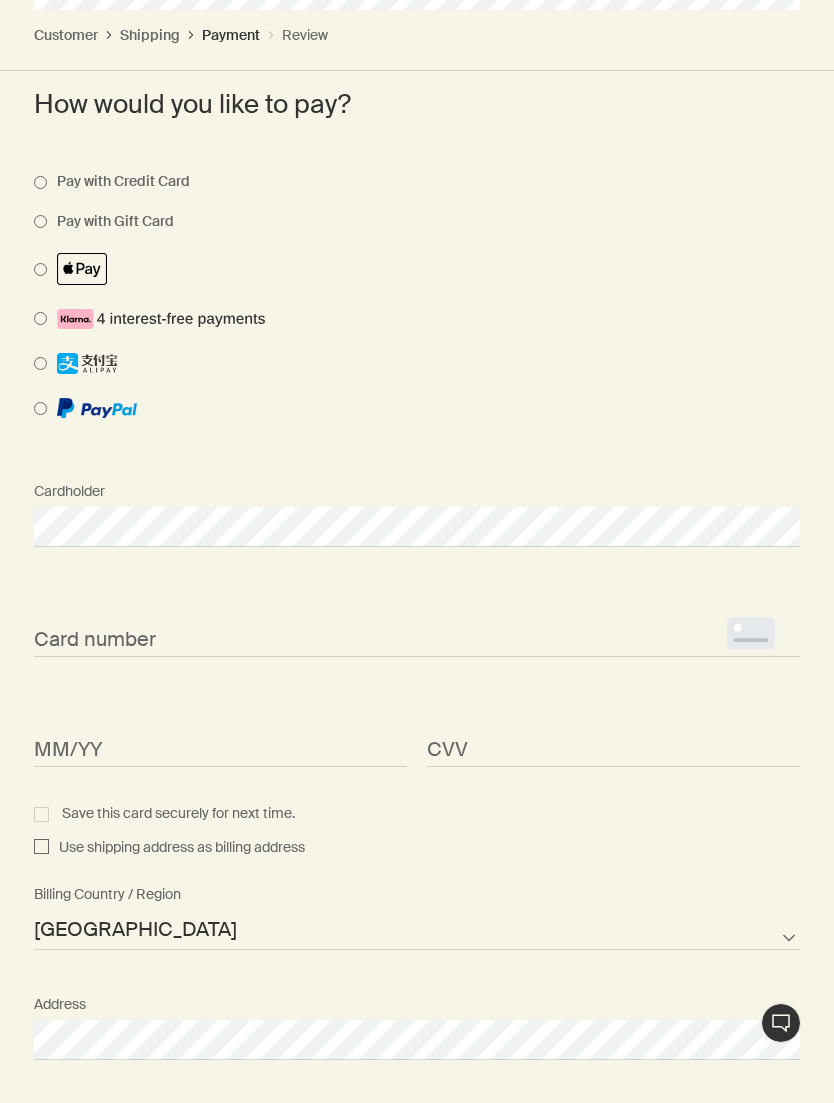 select on "US" 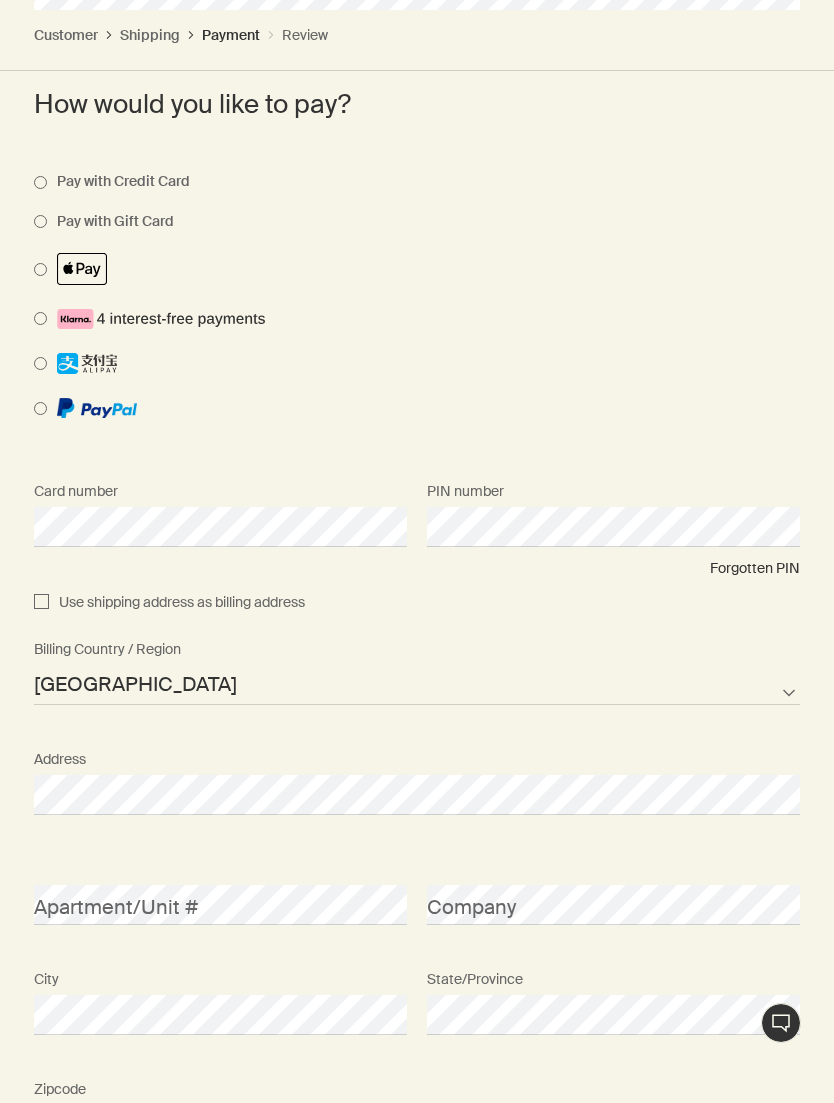 click on "Use shipping address as billing address" at bounding box center [41, 603] 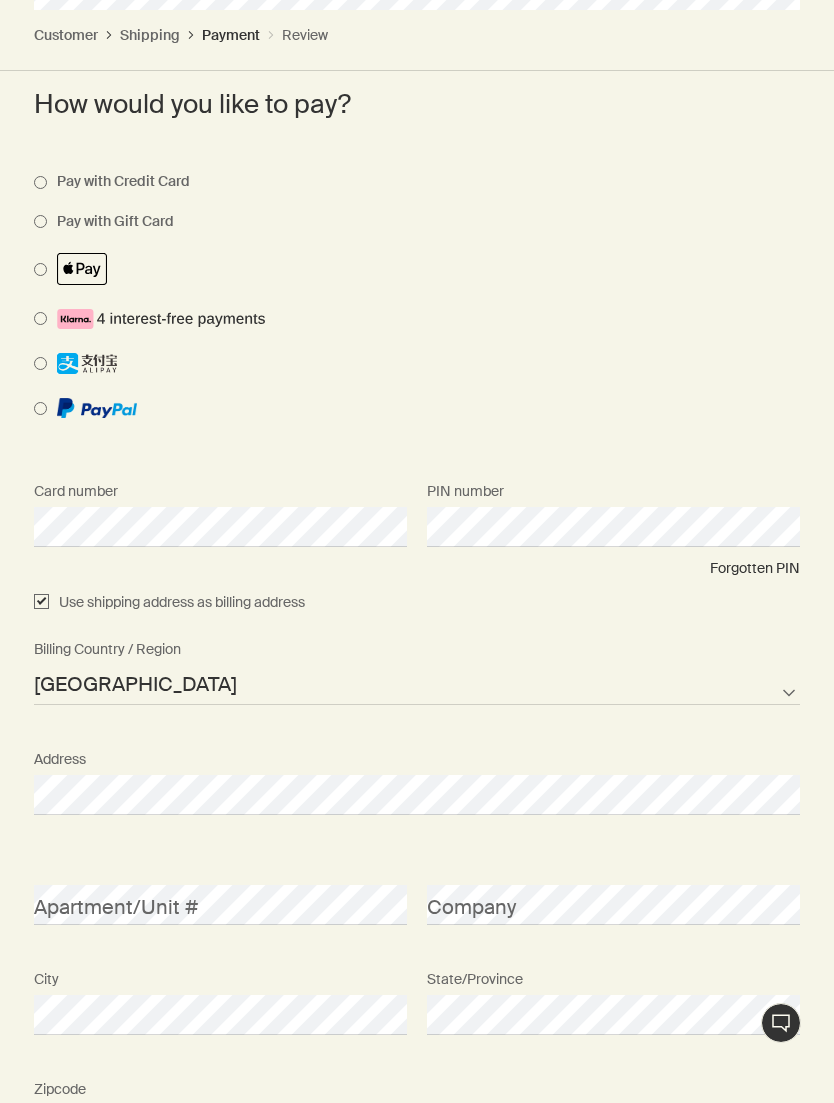 checkbox on "true" 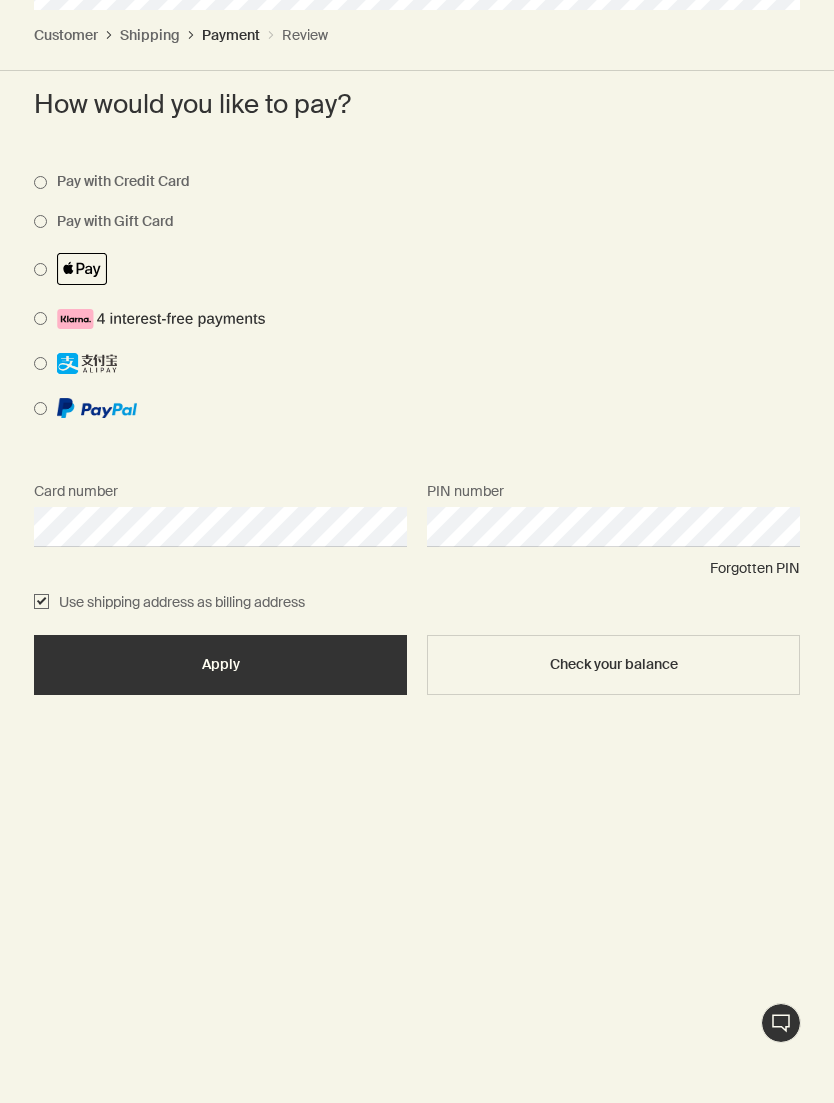 click on "Apply" at bounding box center (220, 665) 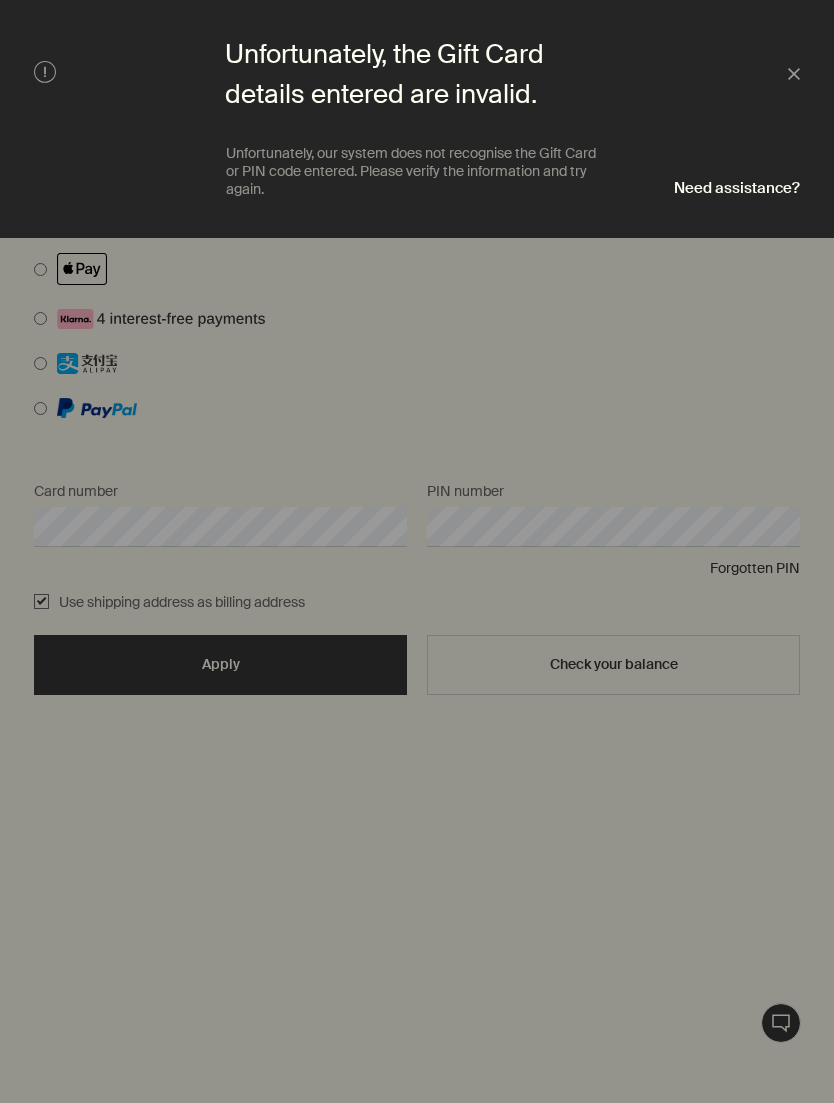 scroll, scrollTop: 0, scrollLeft: 0, axis: both 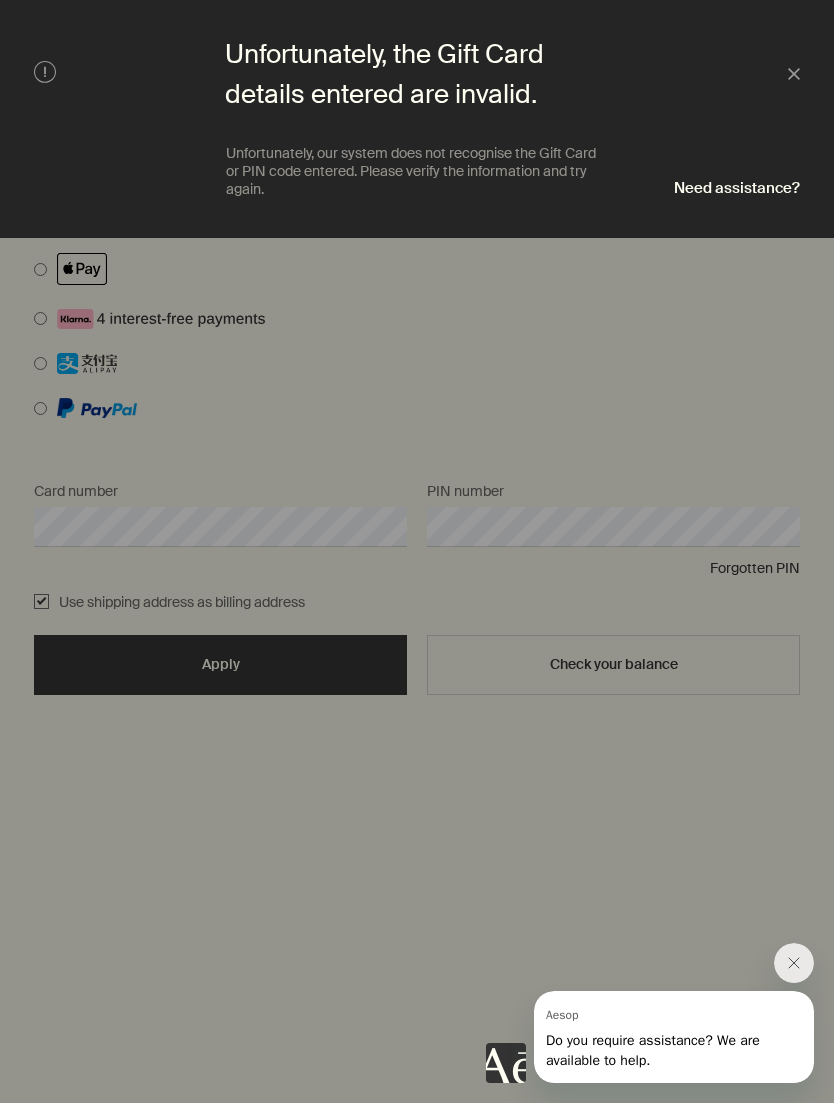 click at bounding box center [417, 551] 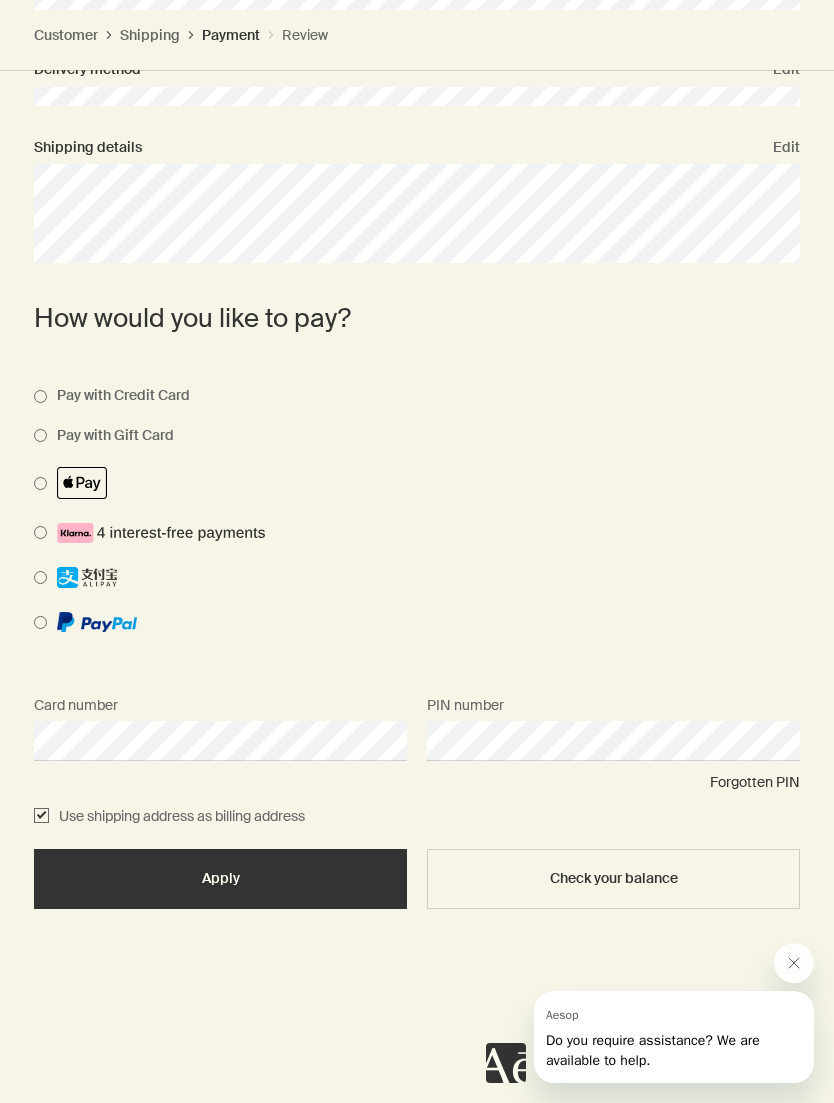 scroll, scrollTop: 734, scrollLeft: 0, axis: vertical 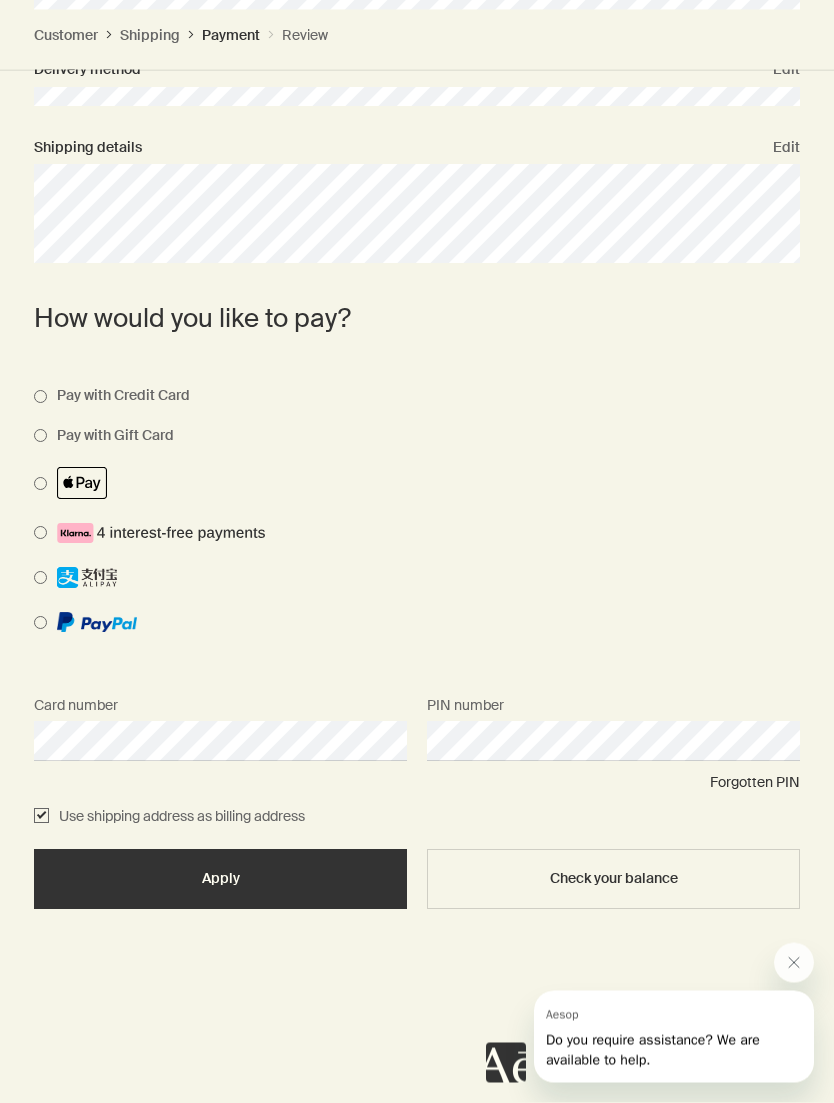 click at bounding box center [402, 396] 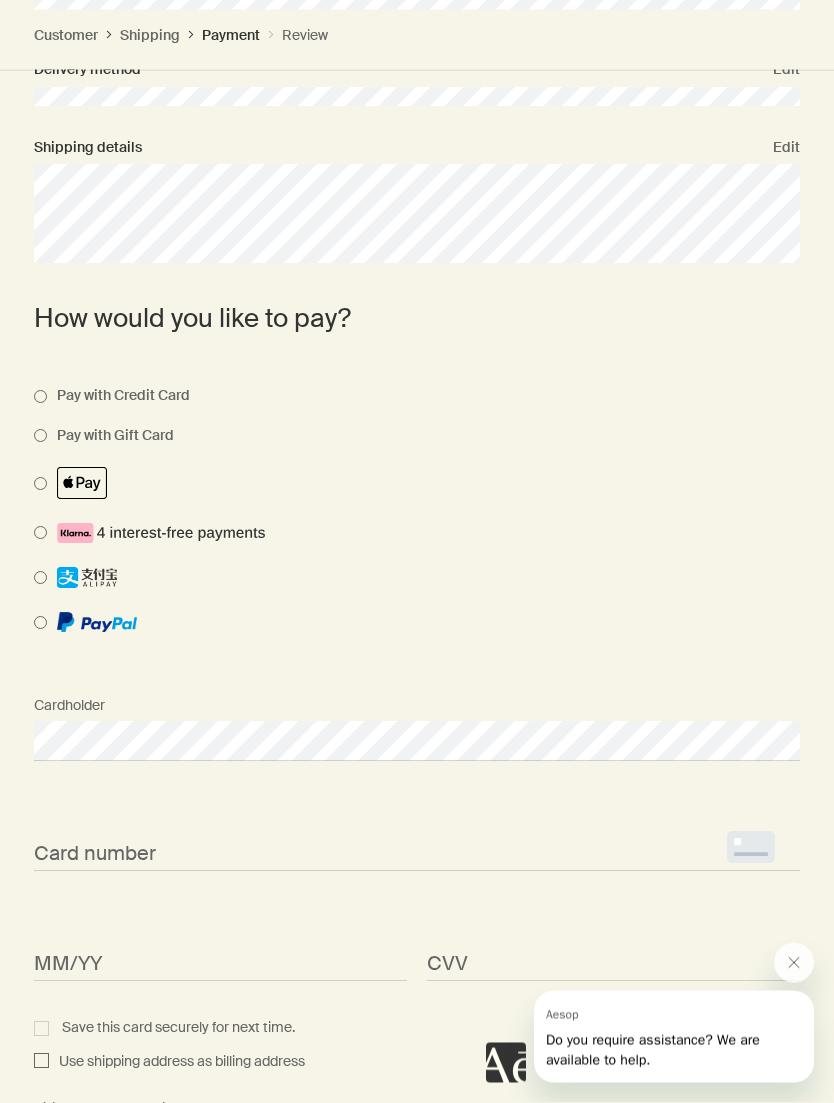scroll, scrollTop: 735, scrollLeft: 0, axis: vertical 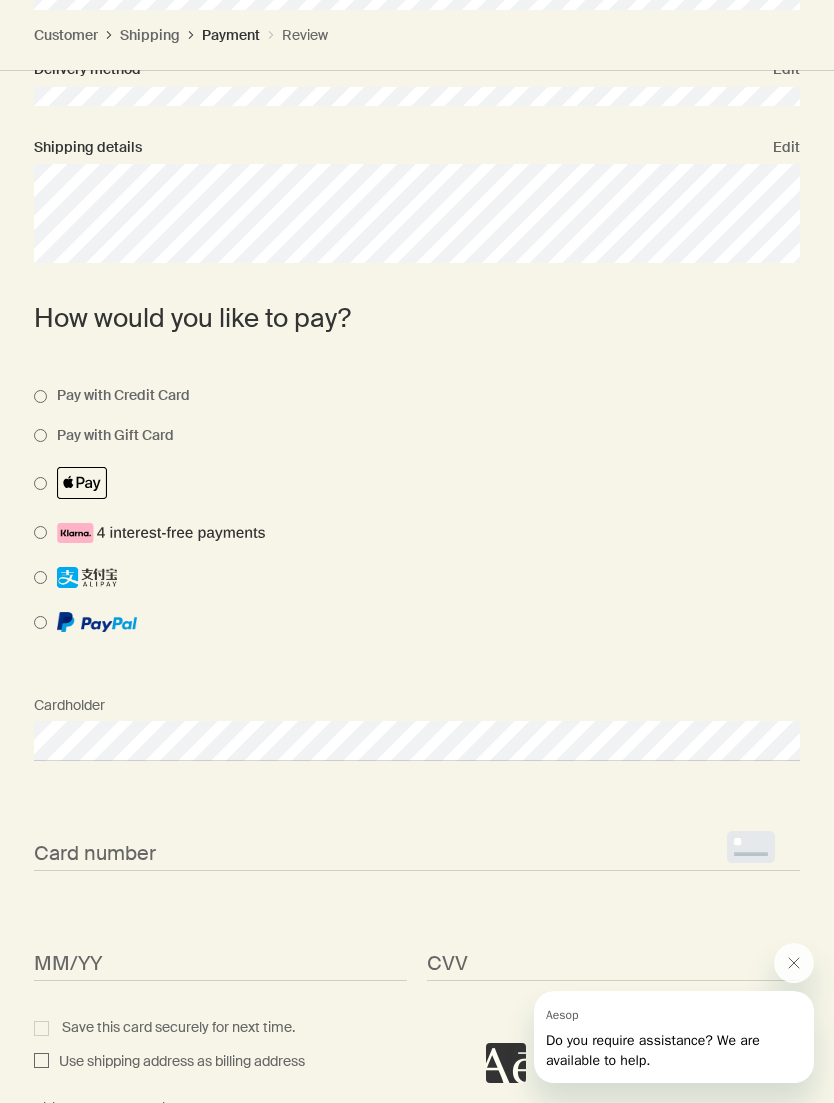 select on "US" 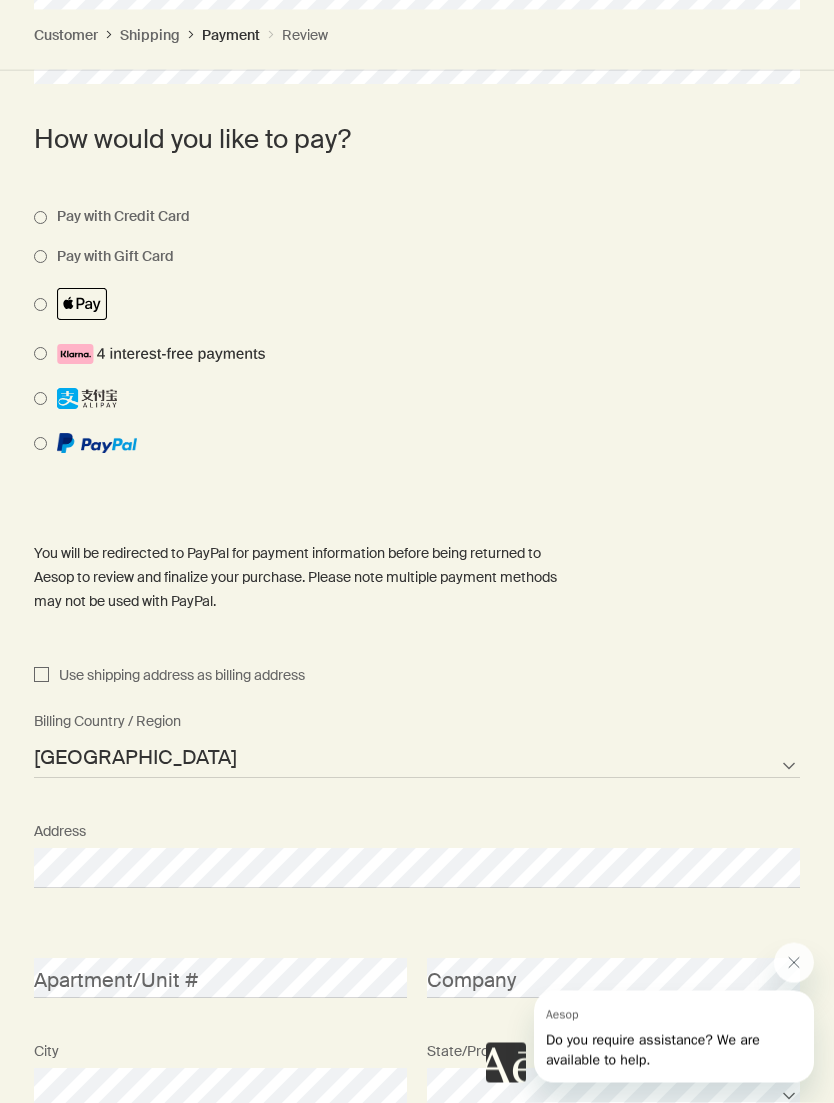 click on "Use shipping address as billing address" at bounding box center [41, 677] 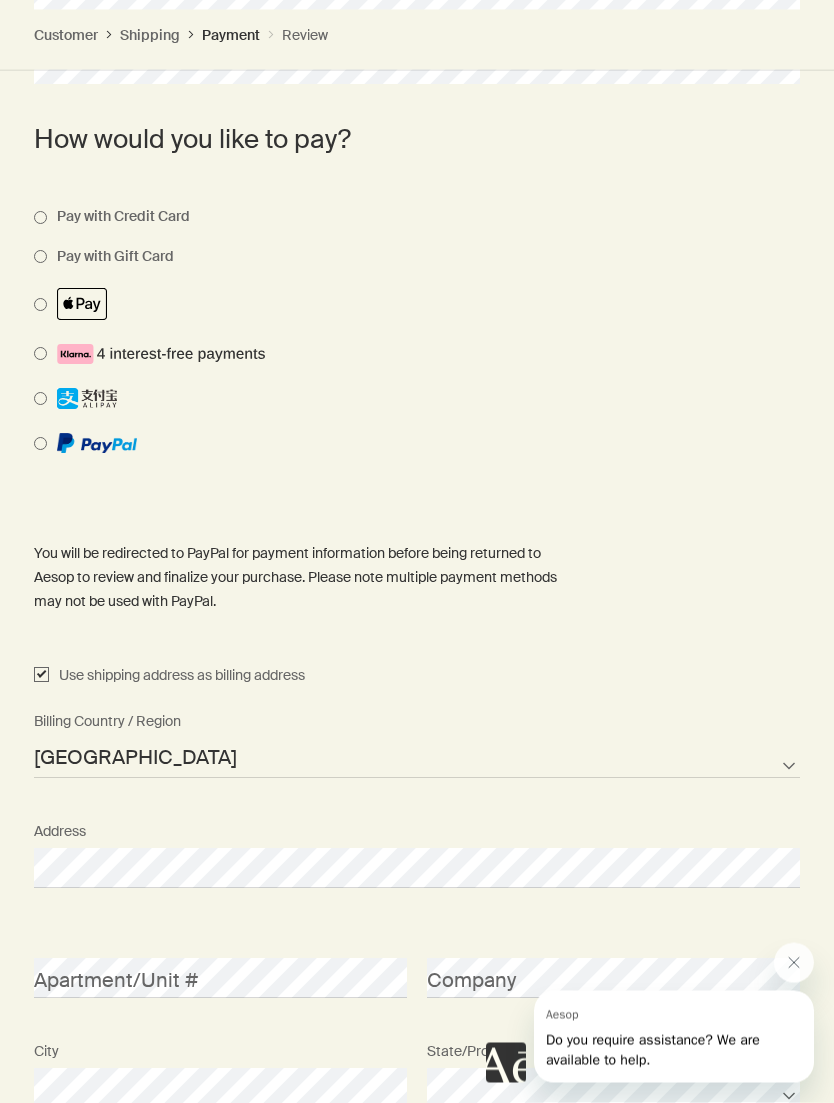 checkbox on "true" 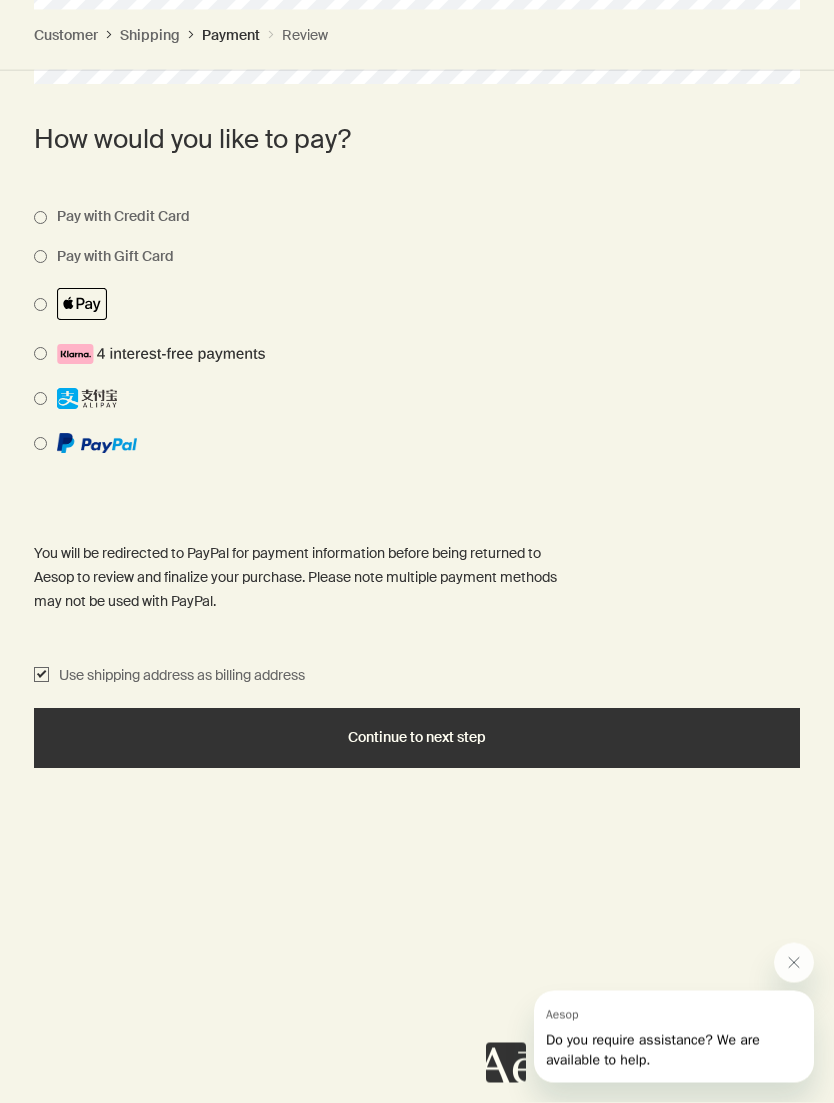 scroll, scrollTop: 914, scrollLeft: 0, axis: vertical 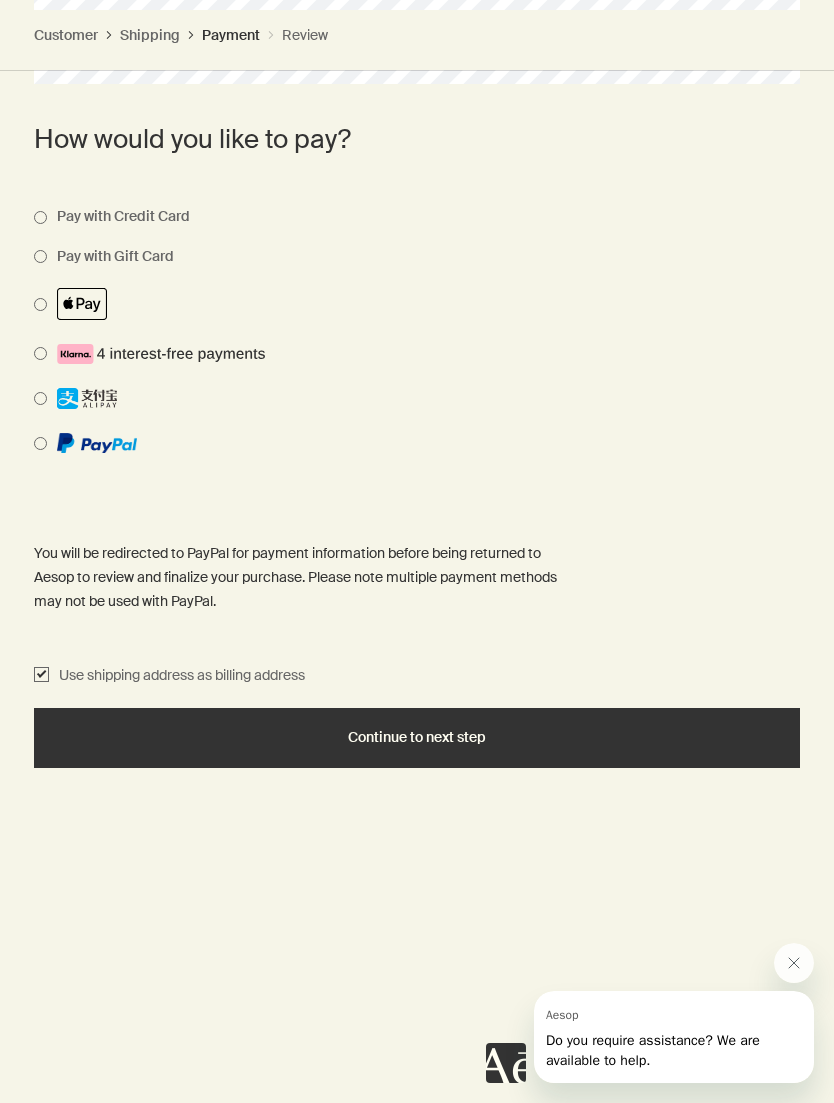 click on "Pay with Credit Card Pay with Gift Card" at bounding box center (417, 348) 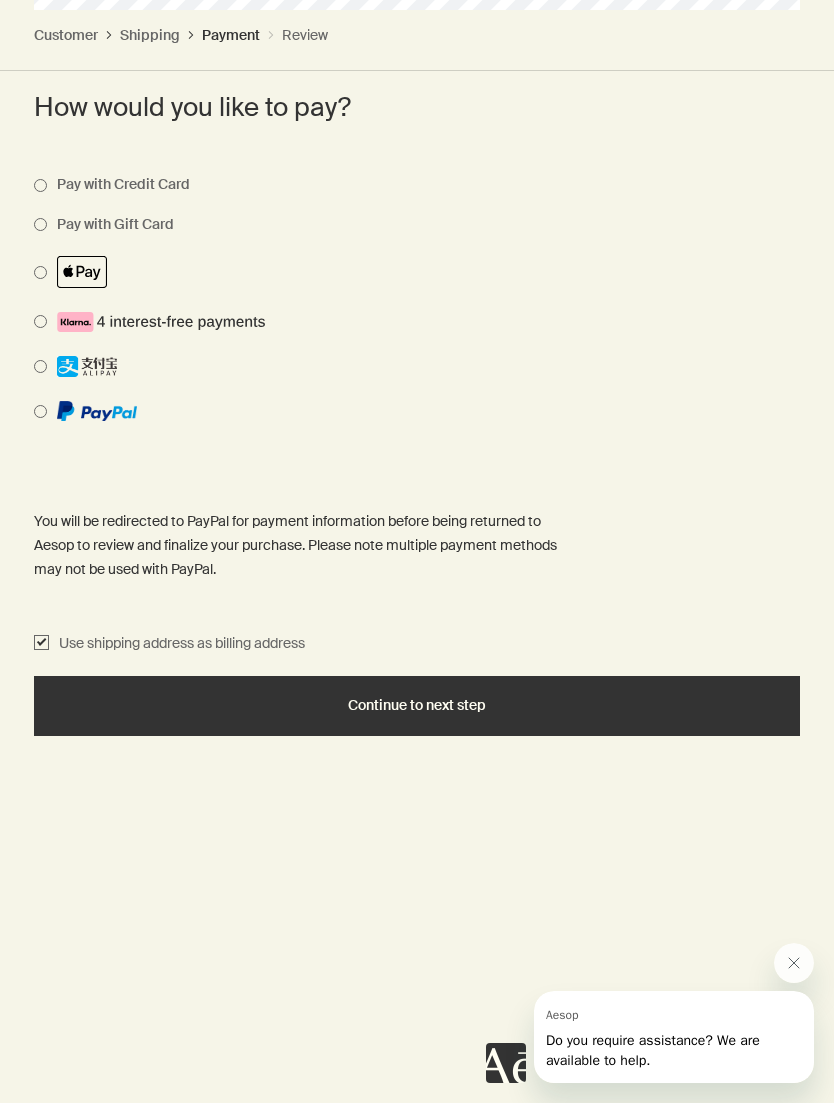 scroll, scrollTop: 945, scrollLeft: 0, axis: vertical 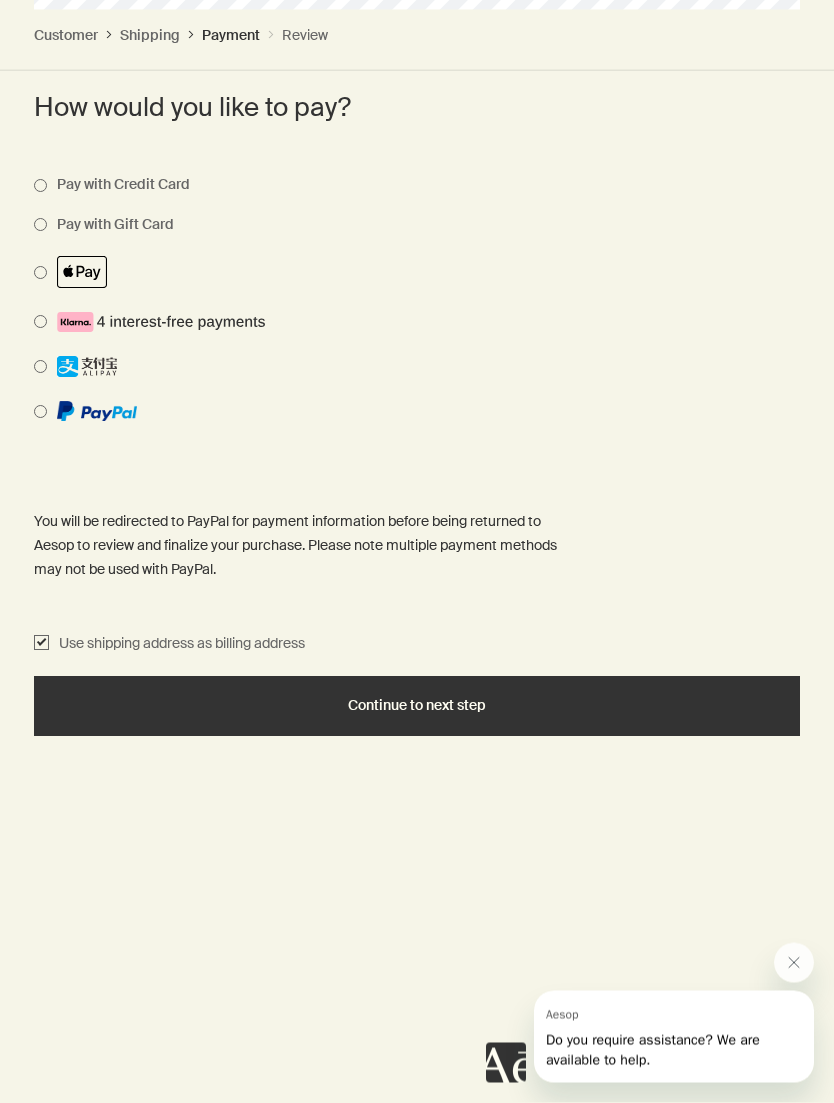 click on "How would you like to pay? Pay with Credit Card Pay with Gift Card You will be redirected to PayPal for payment information before being returned to Aesop to review and finalize your purchase. Please note multiple payment methods may not be used with PayPal. Use shipping address as billing address Continue to next step" at bounding box center [417, 619] 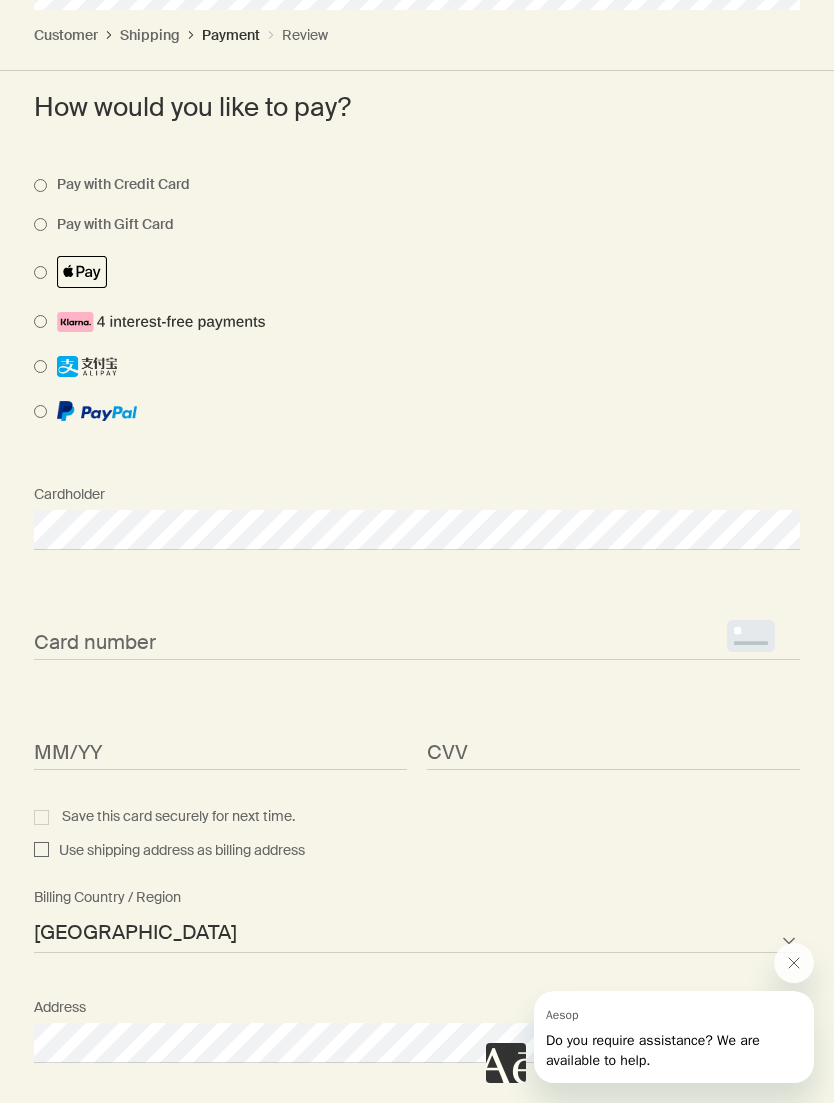 scroll, scrollTop: 945, scrollLeft: 0, axis: vertical 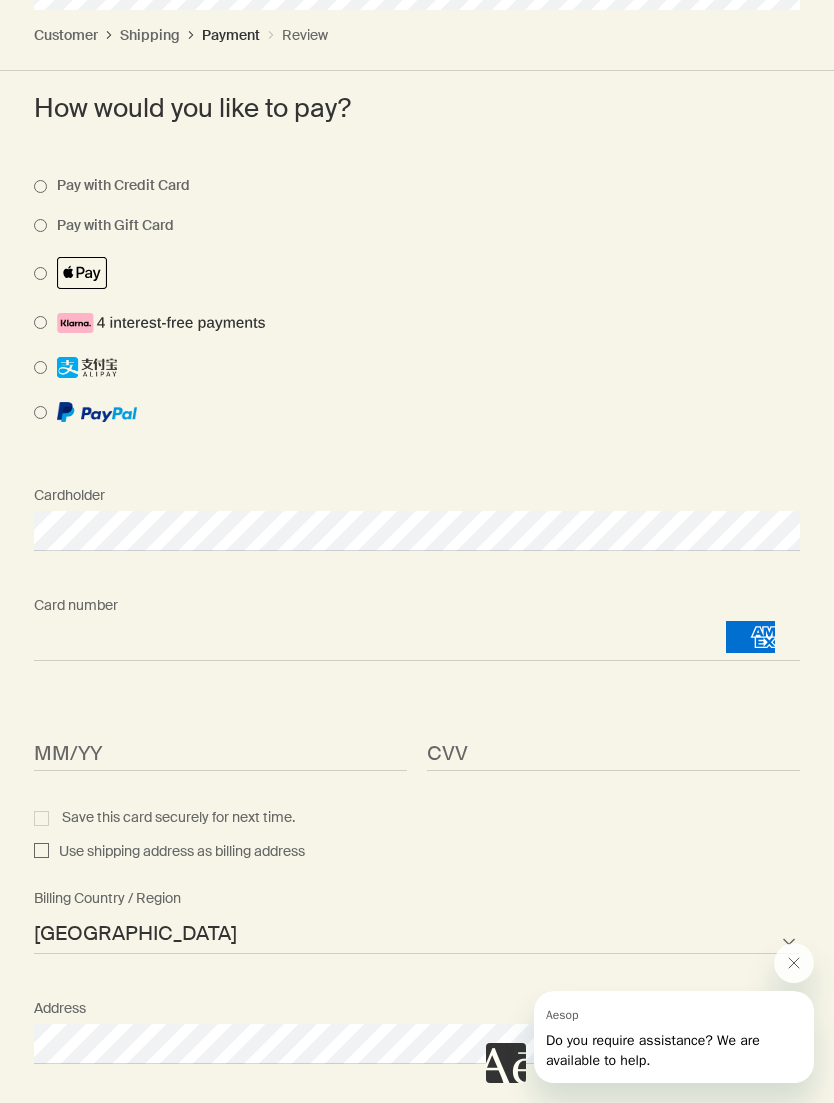 click on "MM/YY <p>Your browser does not support iframes.</p>" at bounding box center (220, 733) 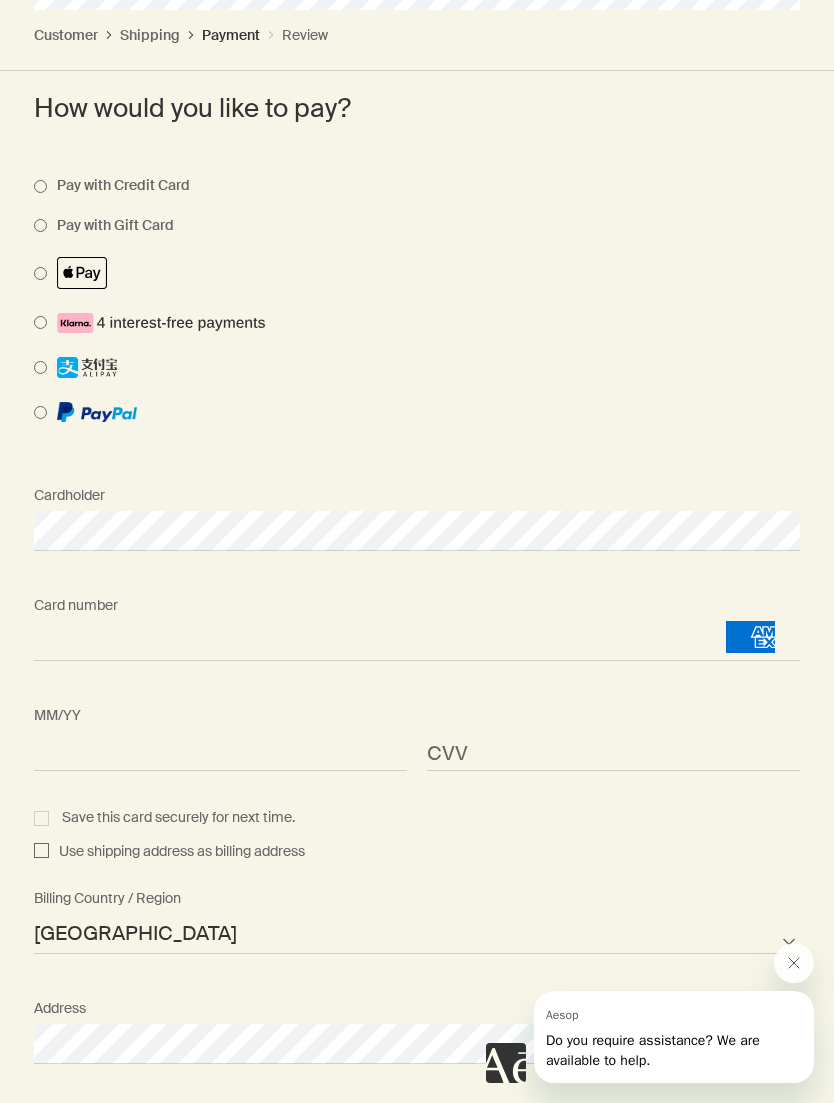 click on "<p>Your browser does not support iframes.</p>" at bounding box center (613, 751) 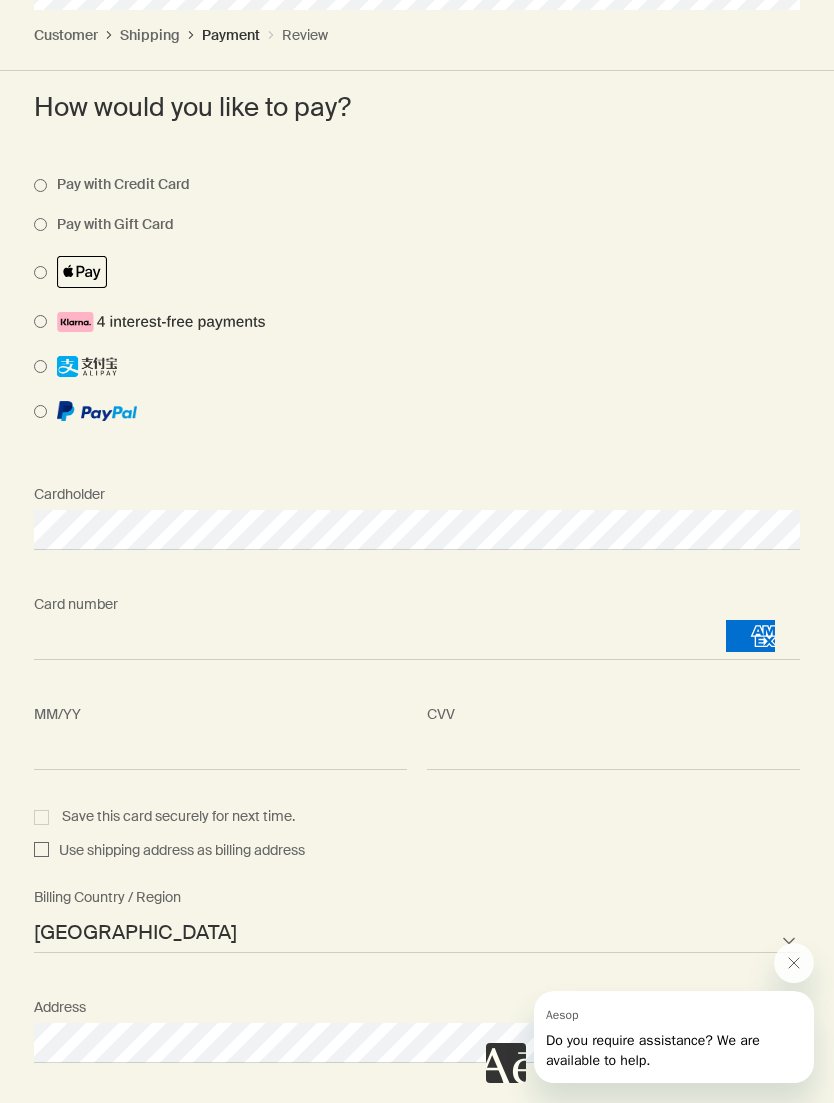scroll, scrollTop: 945, scrollLeft: 0, axis: vertical 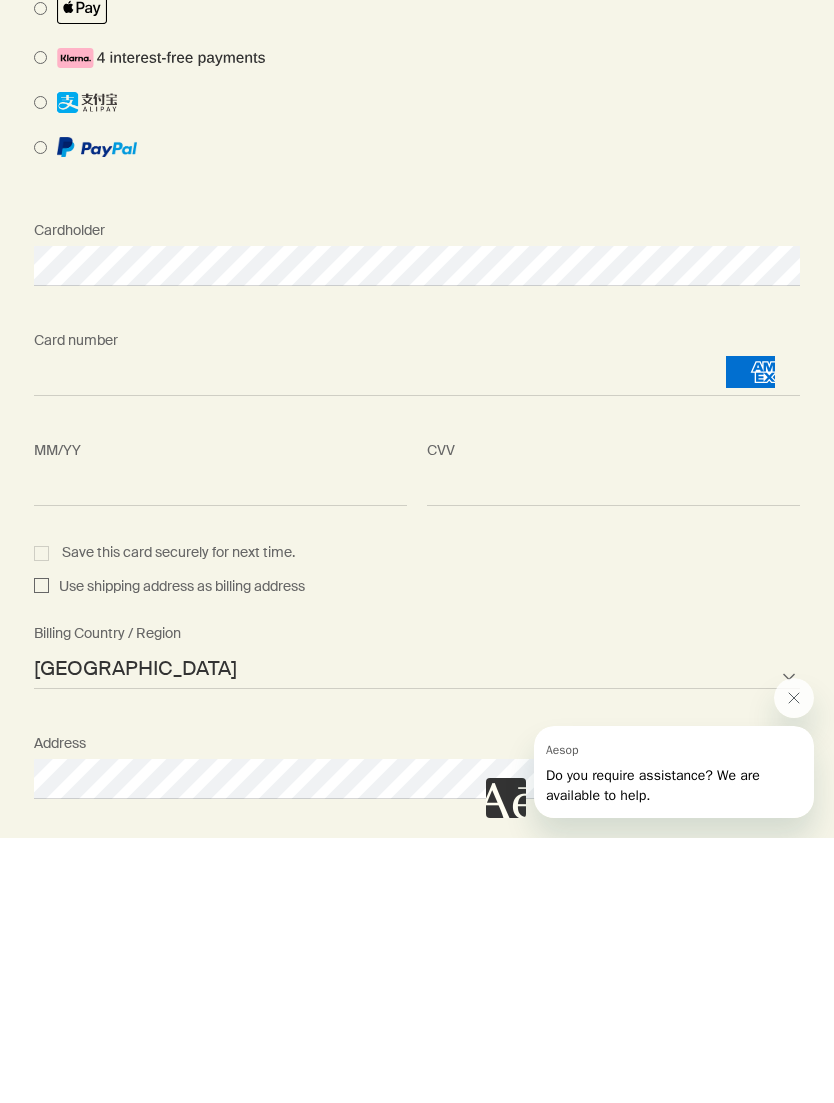 click on "Use shipping address as billing address" at bounding box center (41, 852) 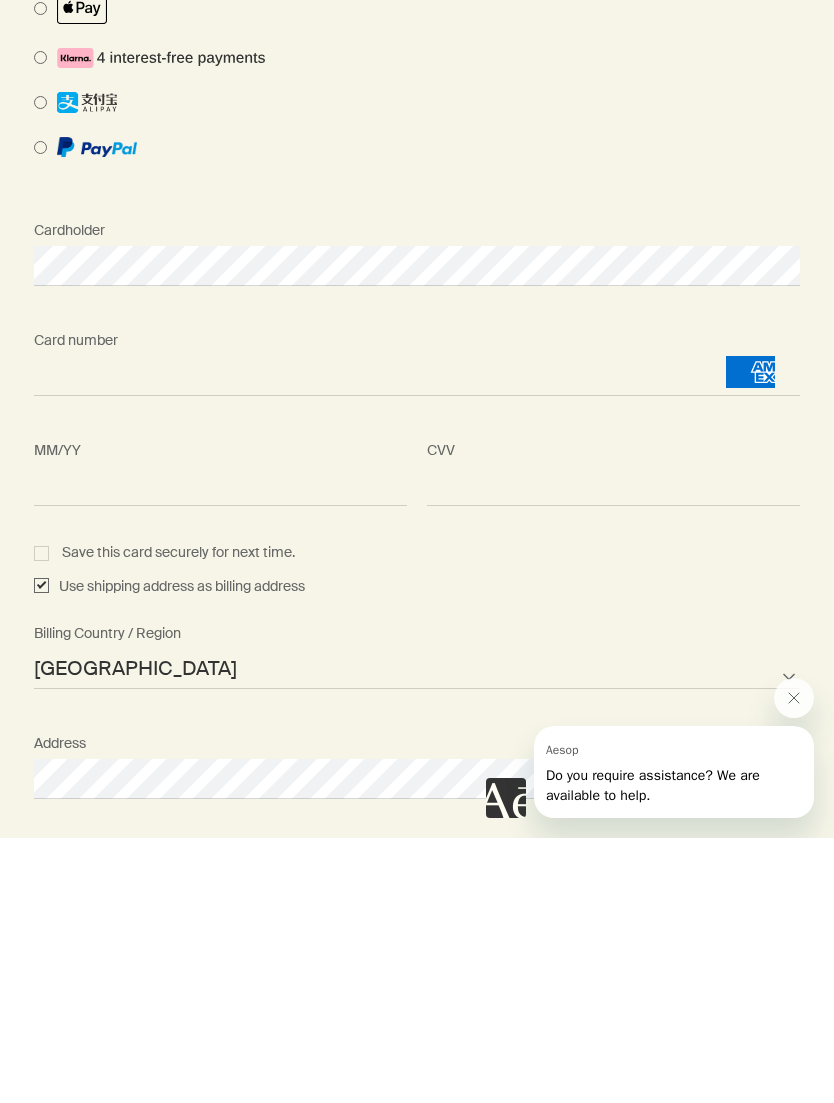 checkbox on "true" 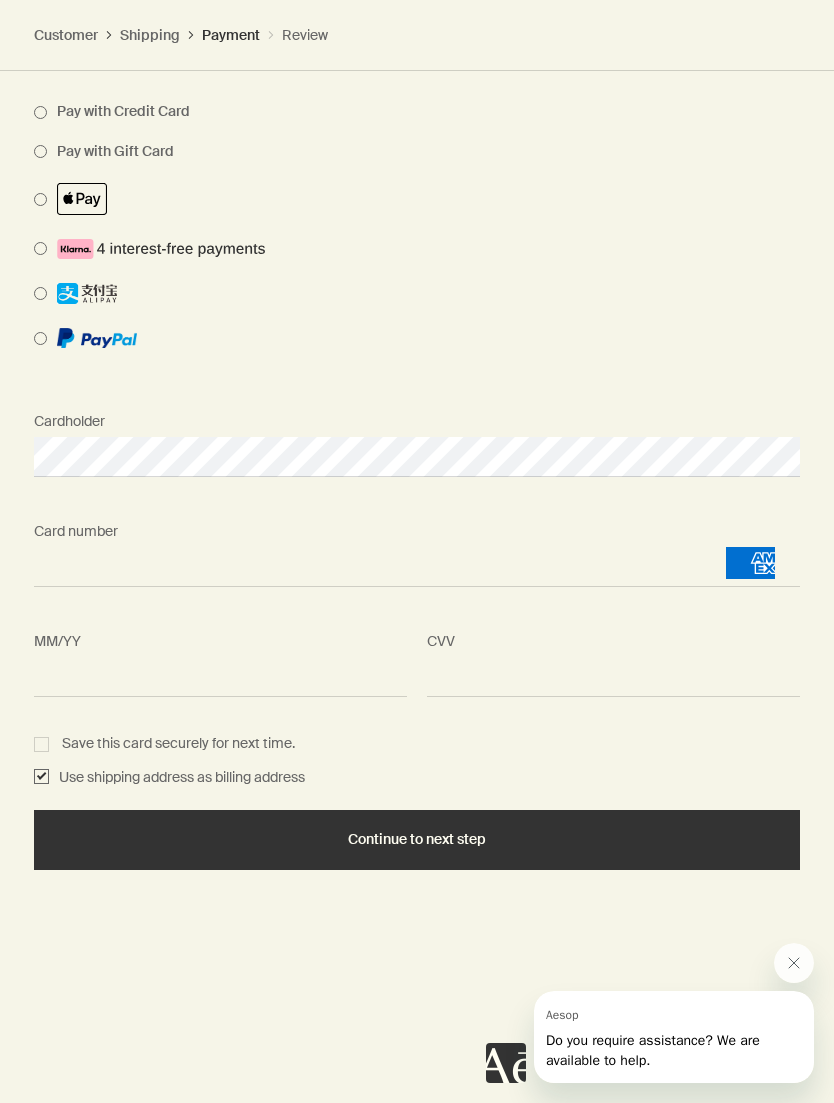 click on "Continue to next step" at bounding box center (417, 840) 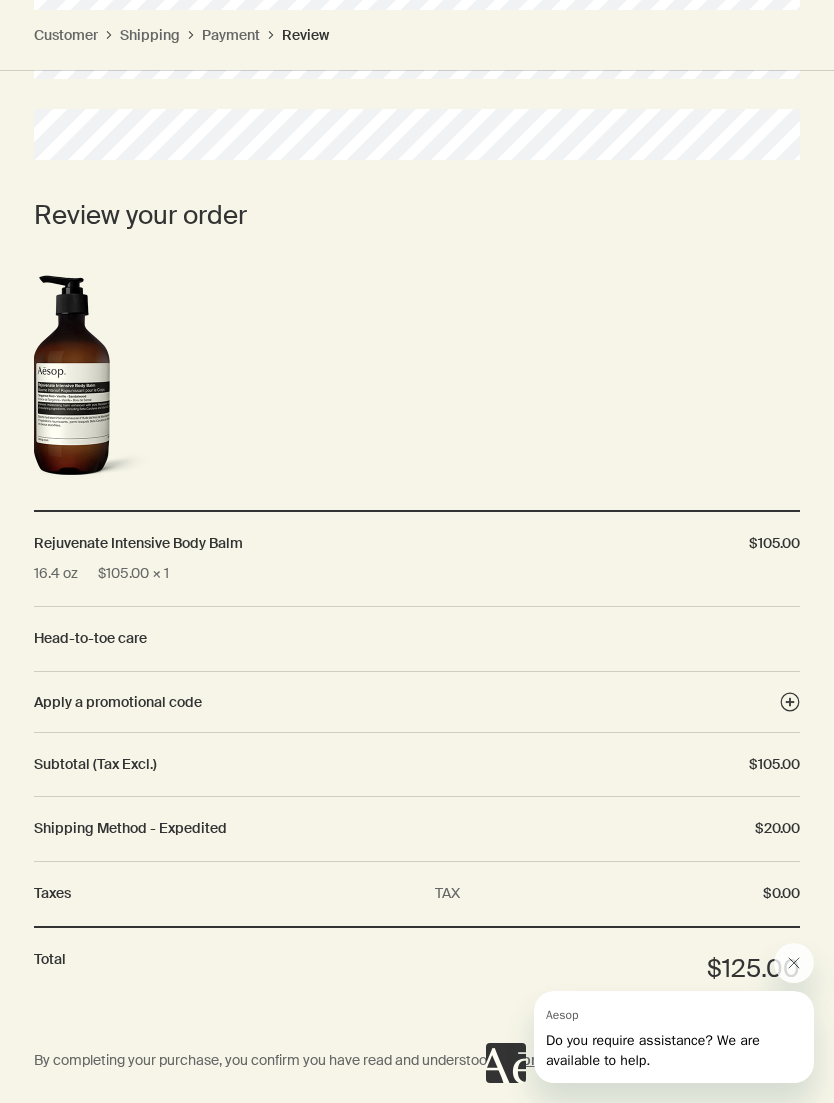 scroll, scrollTop: 920, scrollLeft: 0, axis: vertical 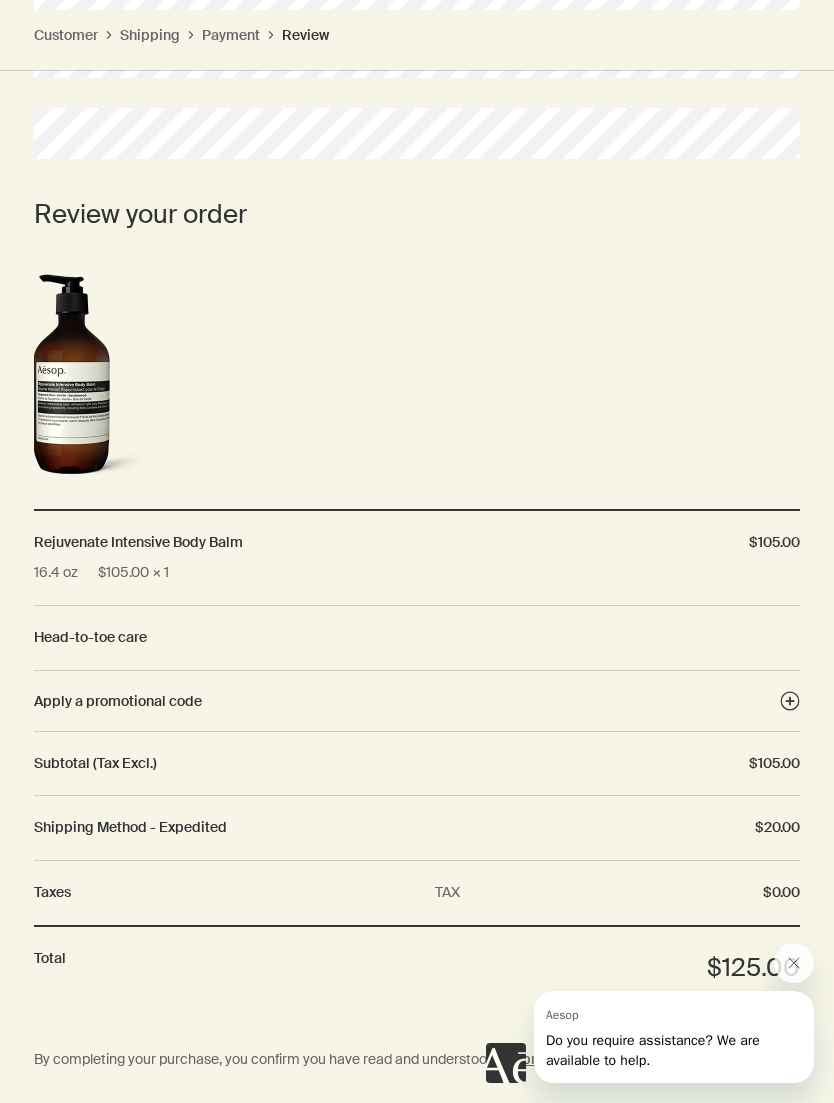 click at bounding box center [794, 963] 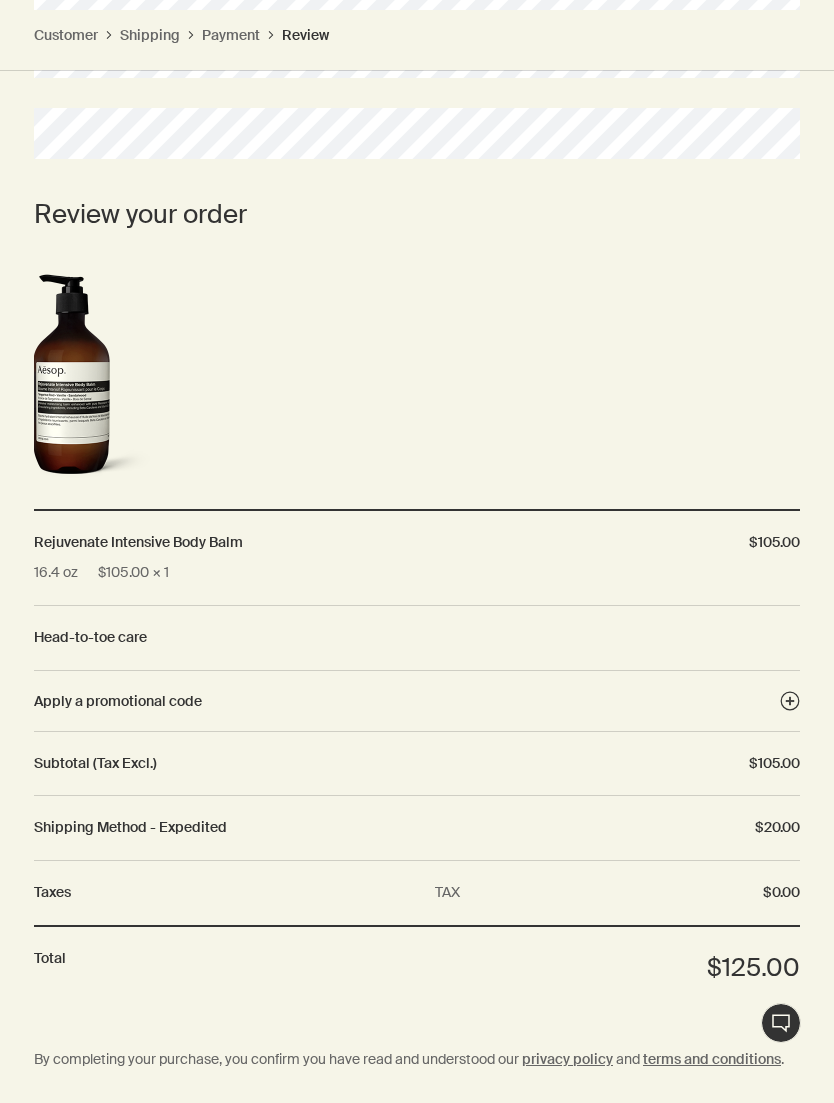 click on "Complete purchase" at bounding box center [417, 1133] 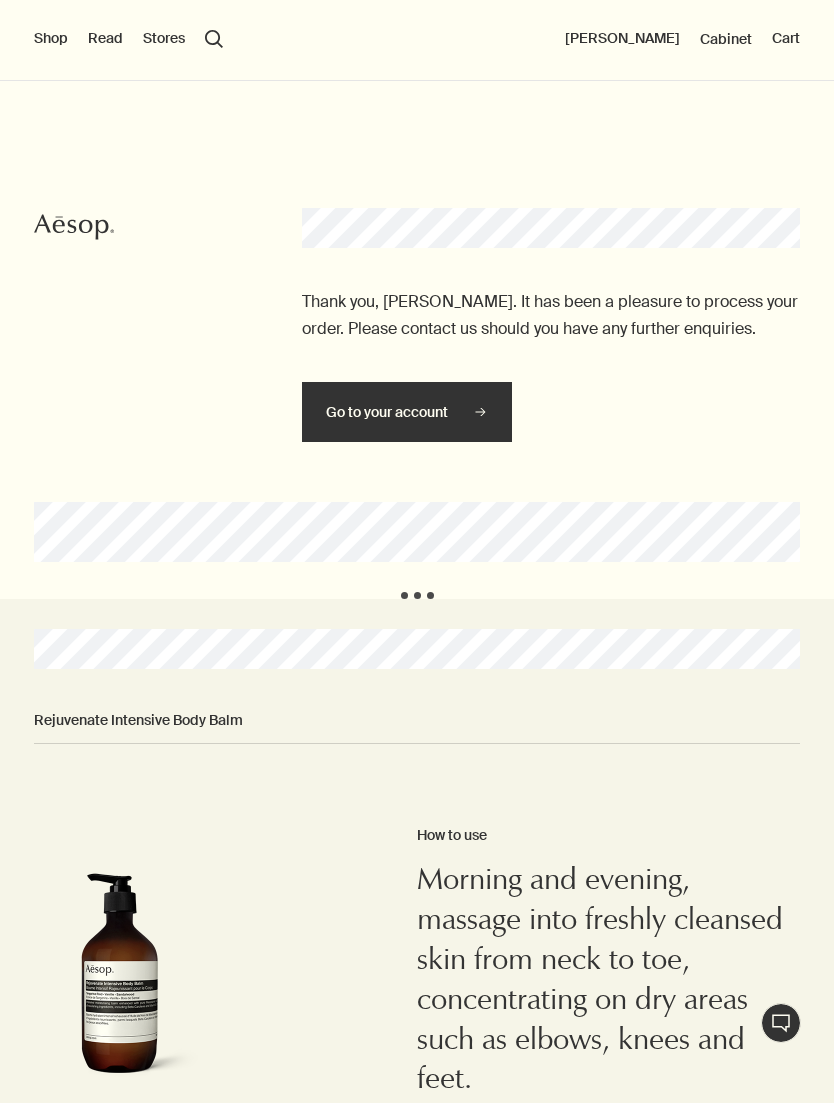 scroll, scrollTop: 0, scrollLeft: 0, axis: both 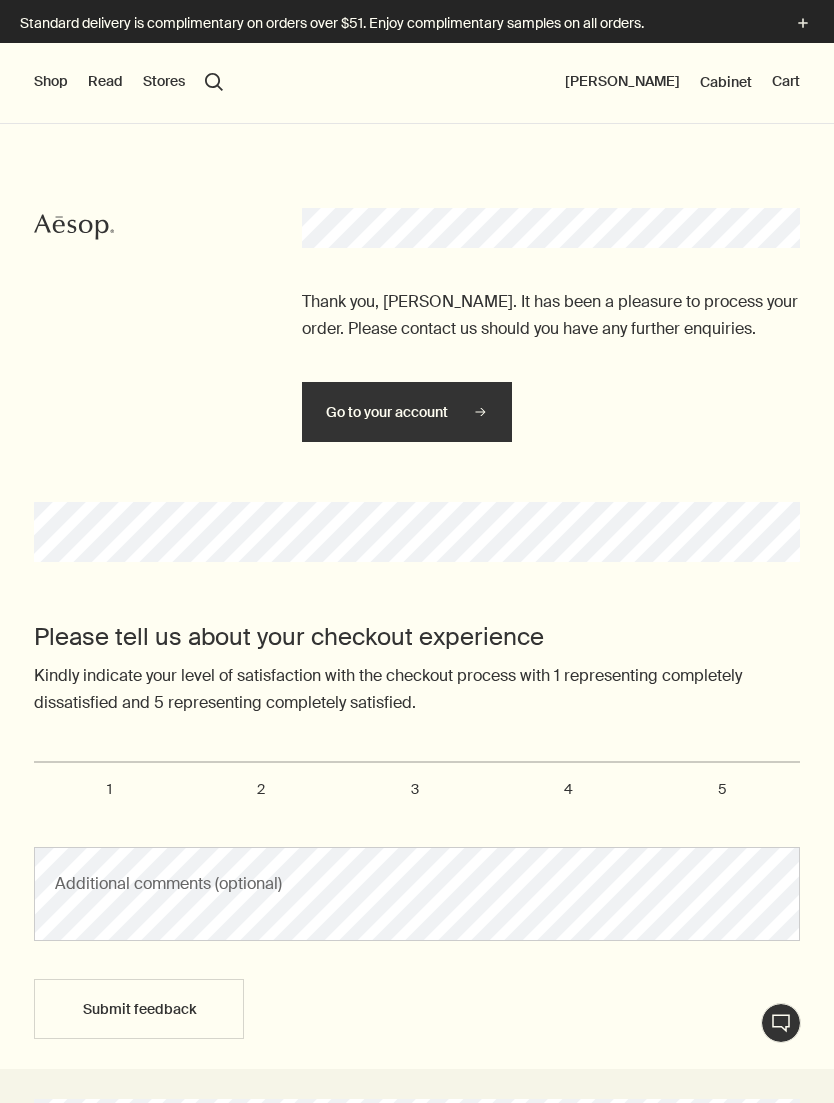 click on "5" at bounding box center [723, 789] 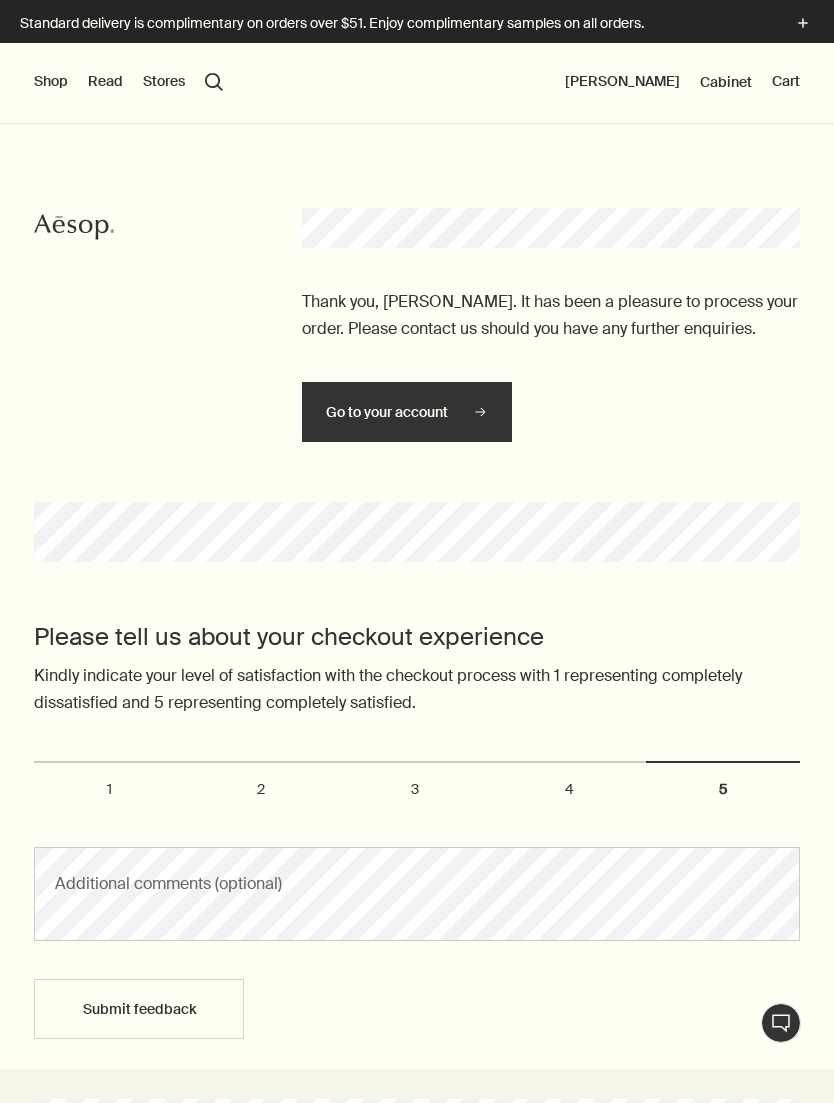radio on "true" 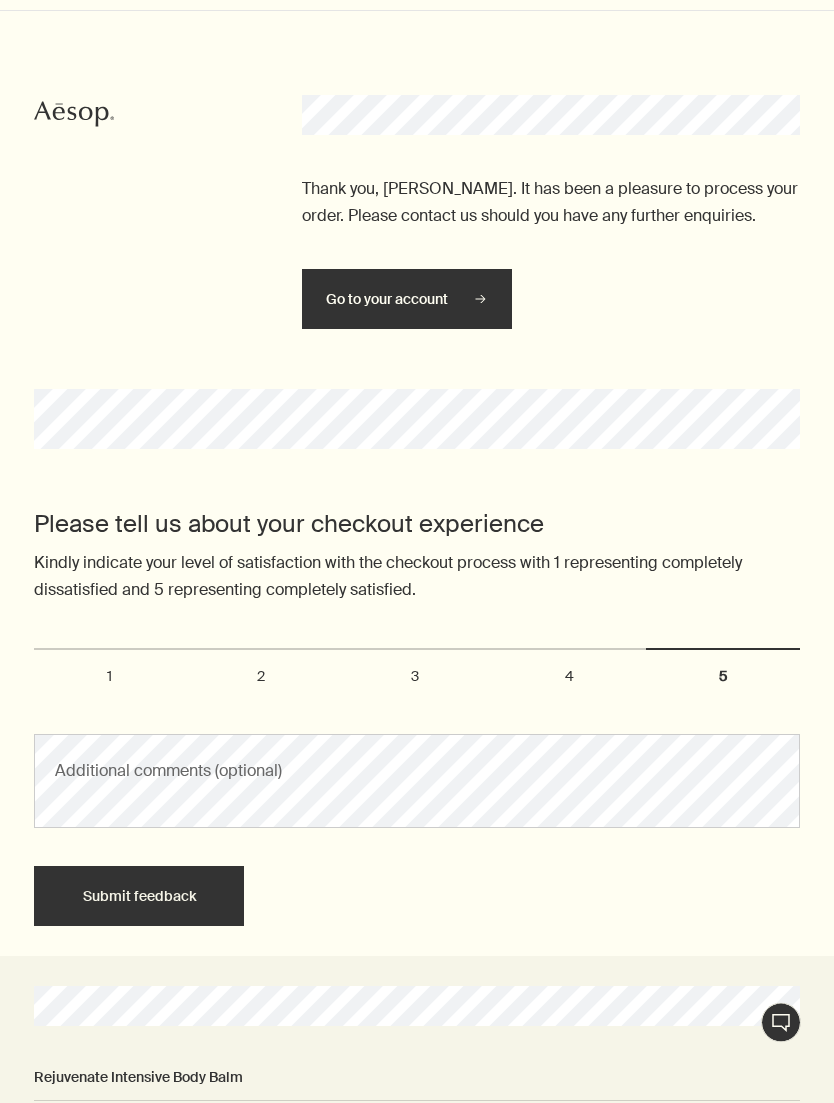 click on "Submit feedback" at bounding box center (139, 897) 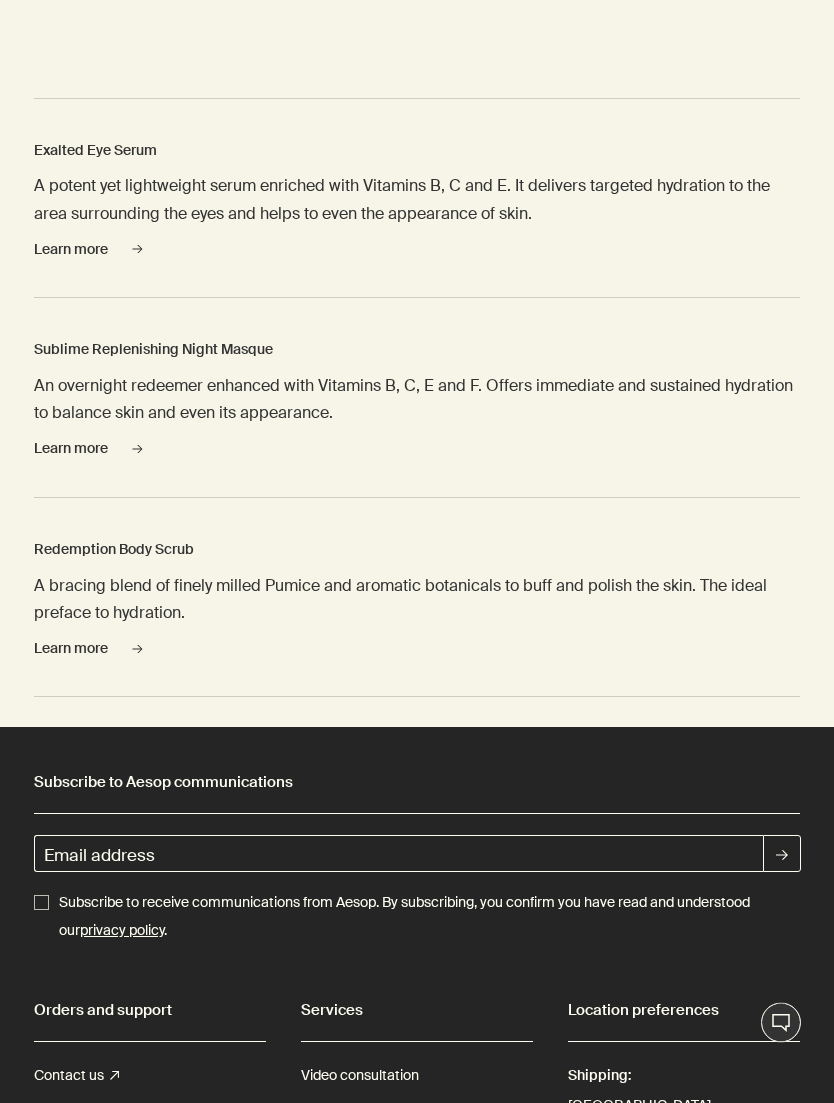 scroll, scrollTop: 1606, scrollLeft: 0, axis: vertical 